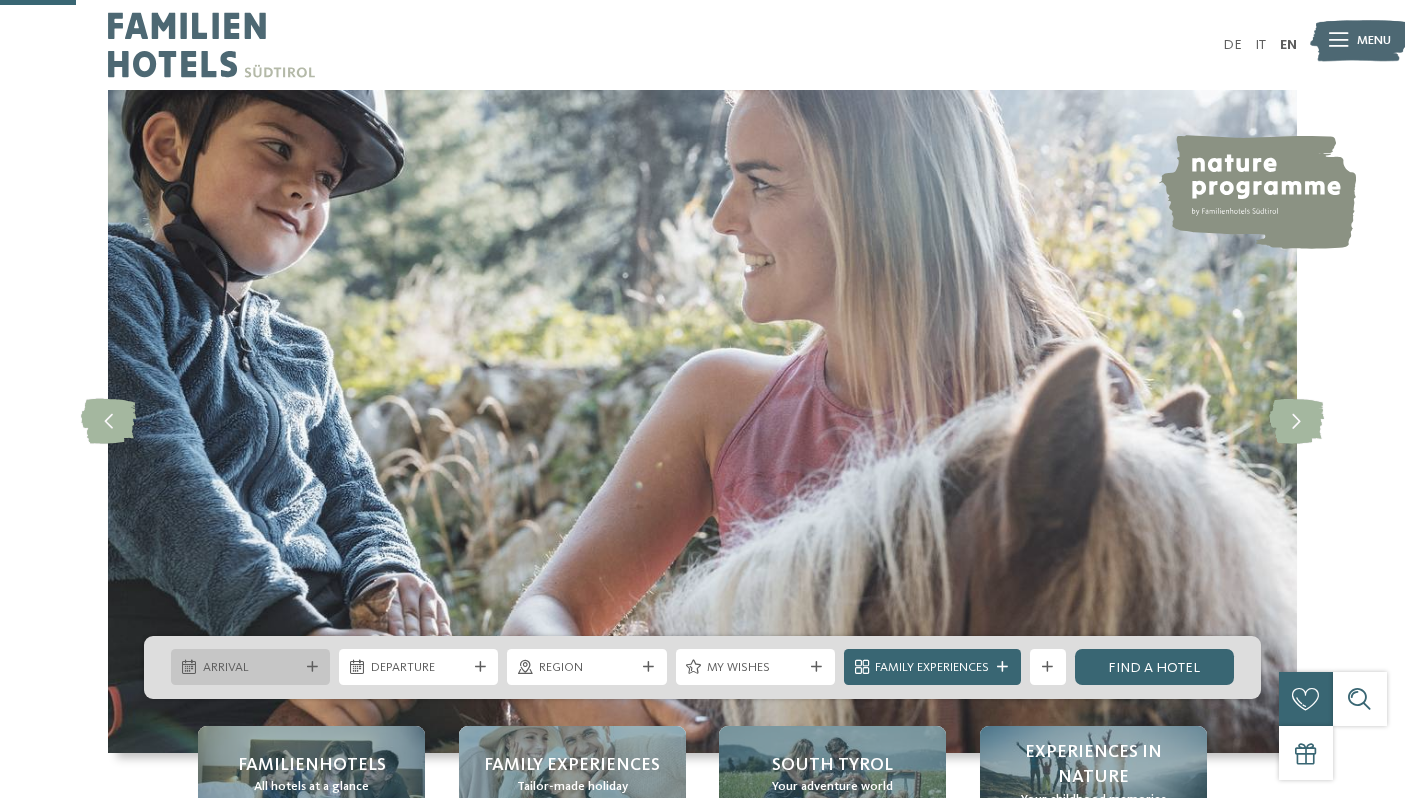 scroll, scrollTop: 414, scrollLeft: 0, axis: vertical 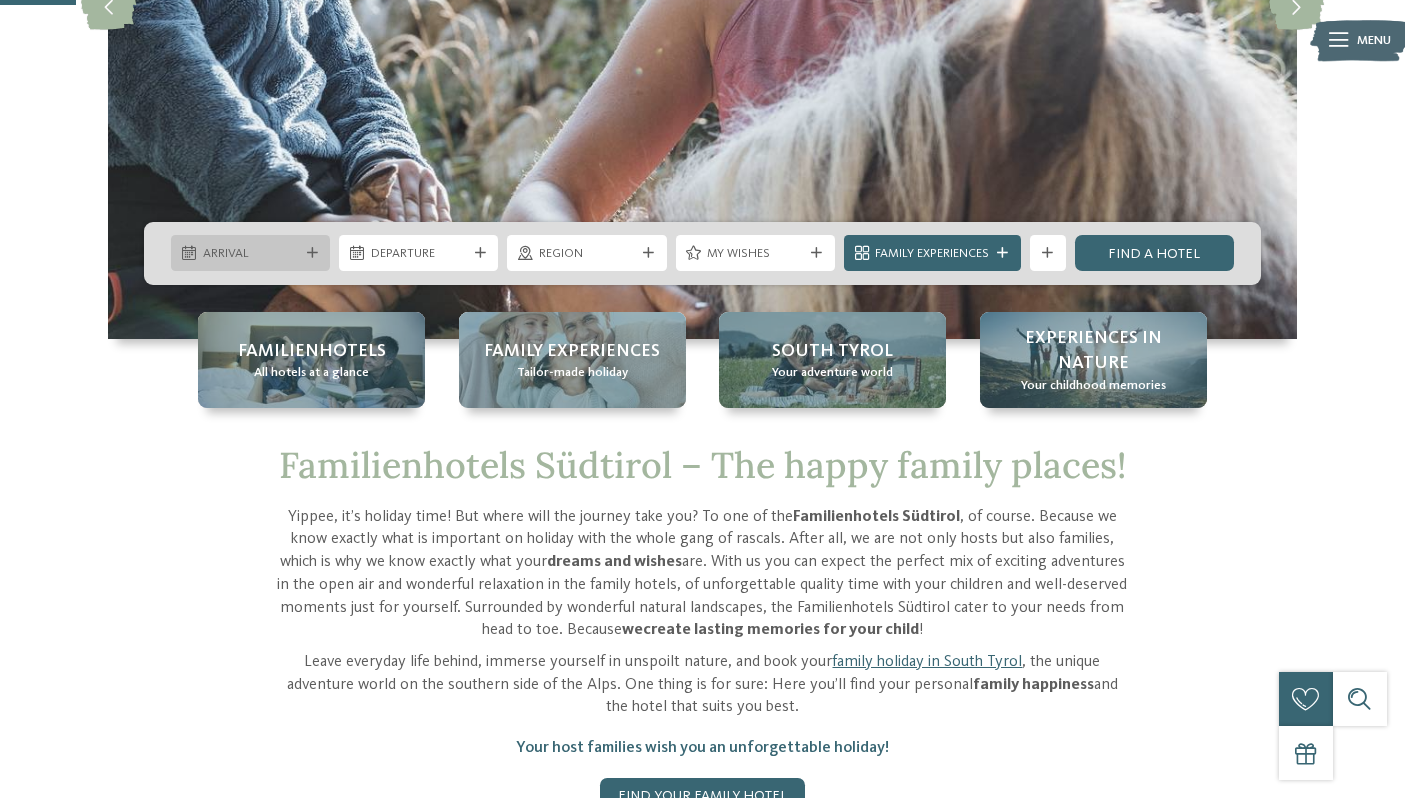 click on "Arrival" at bounding box center (250, 253) 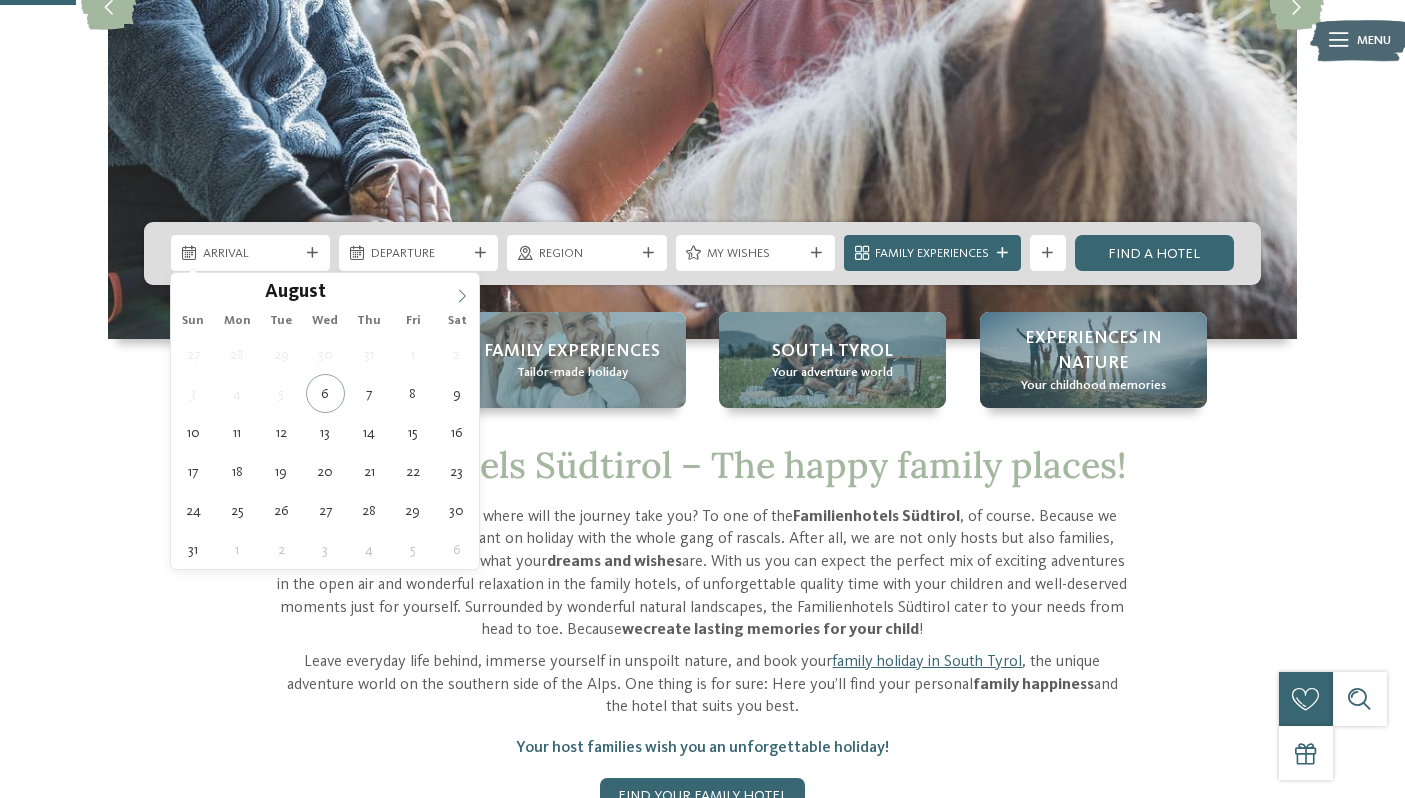 click 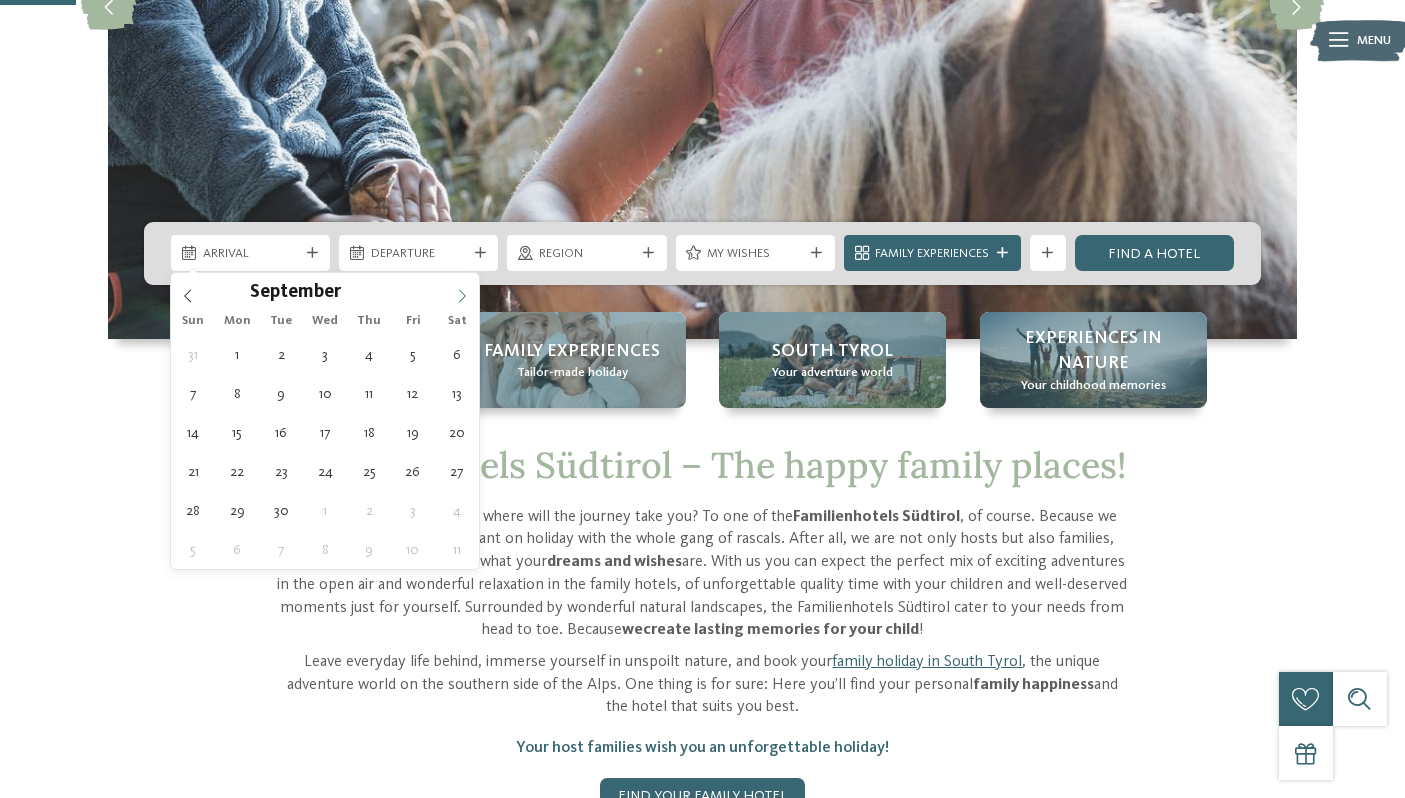 click 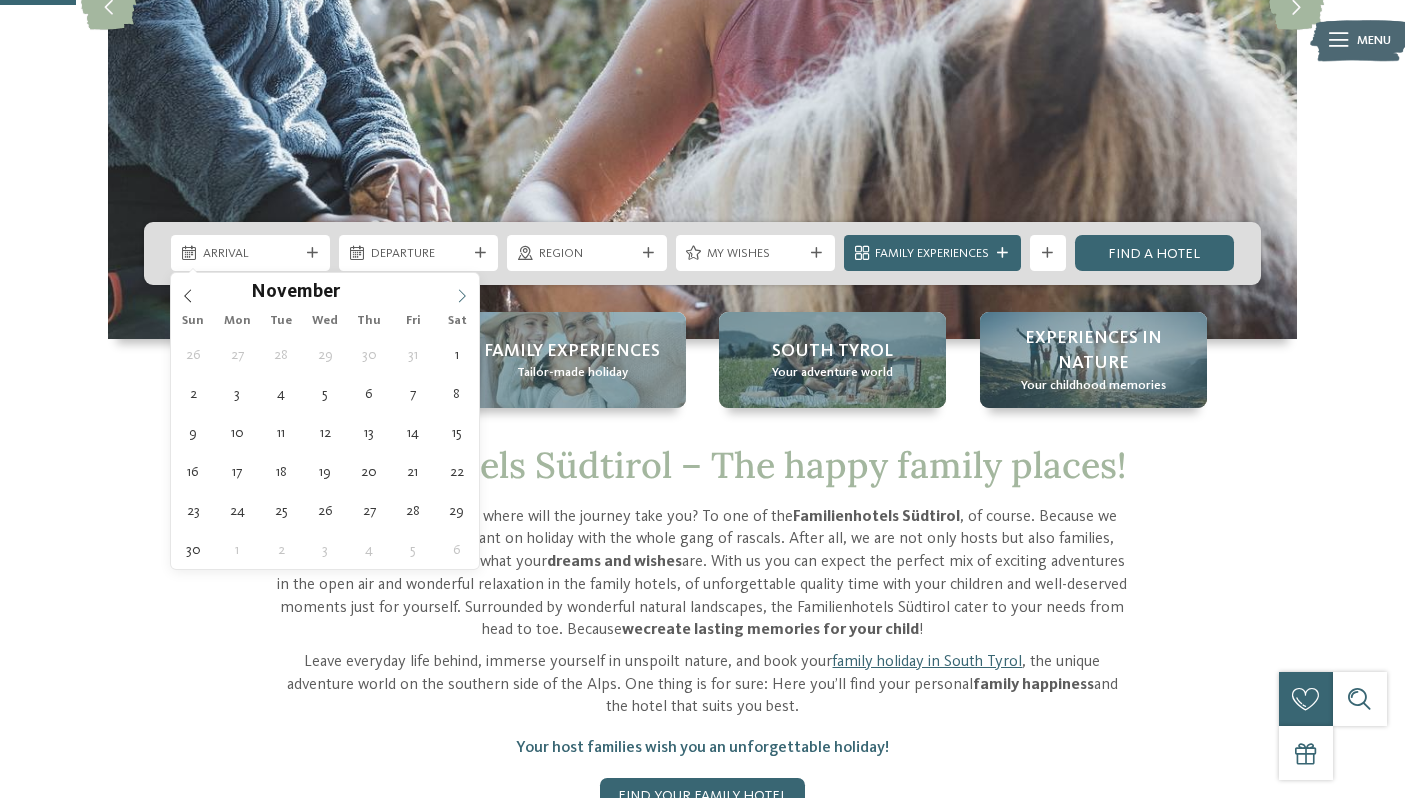 click 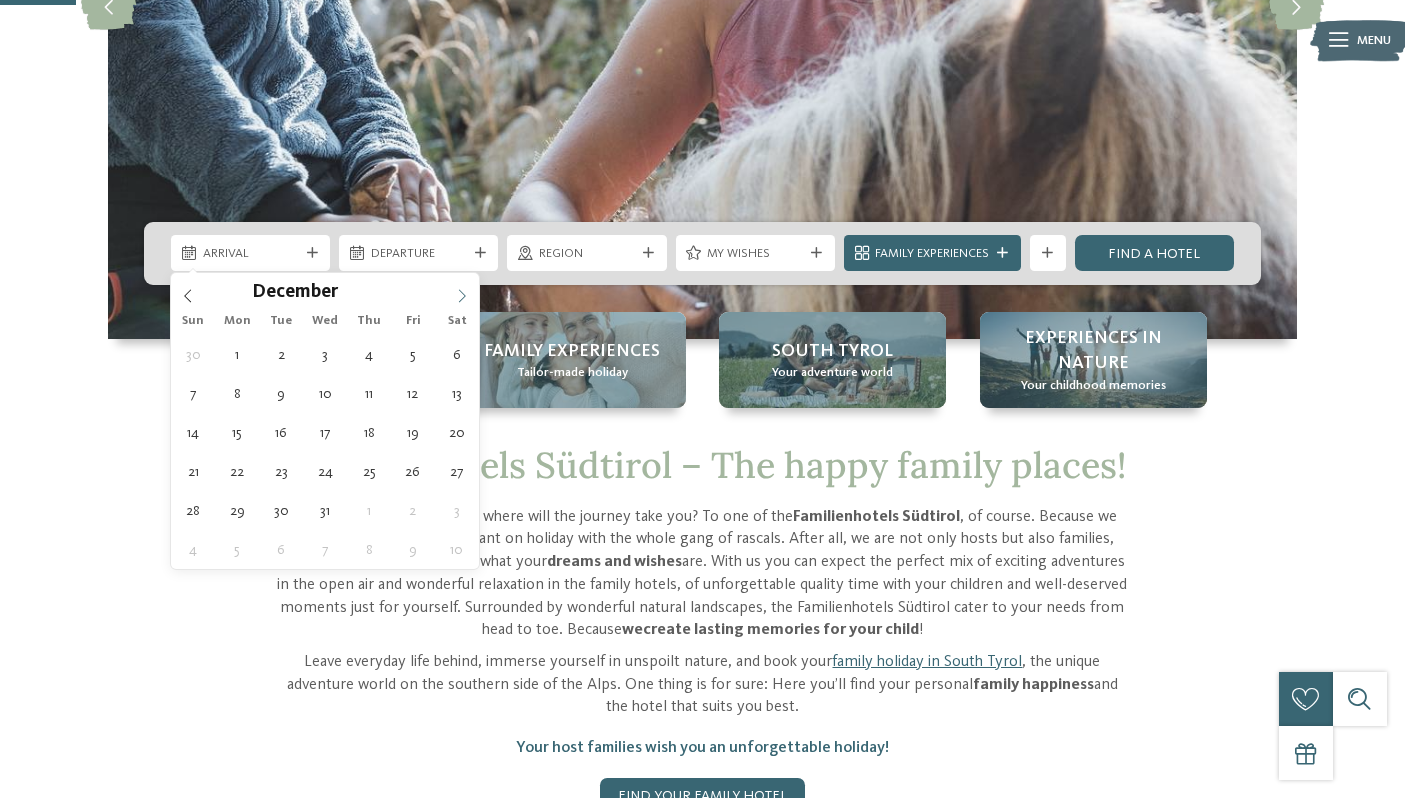 type on "****" 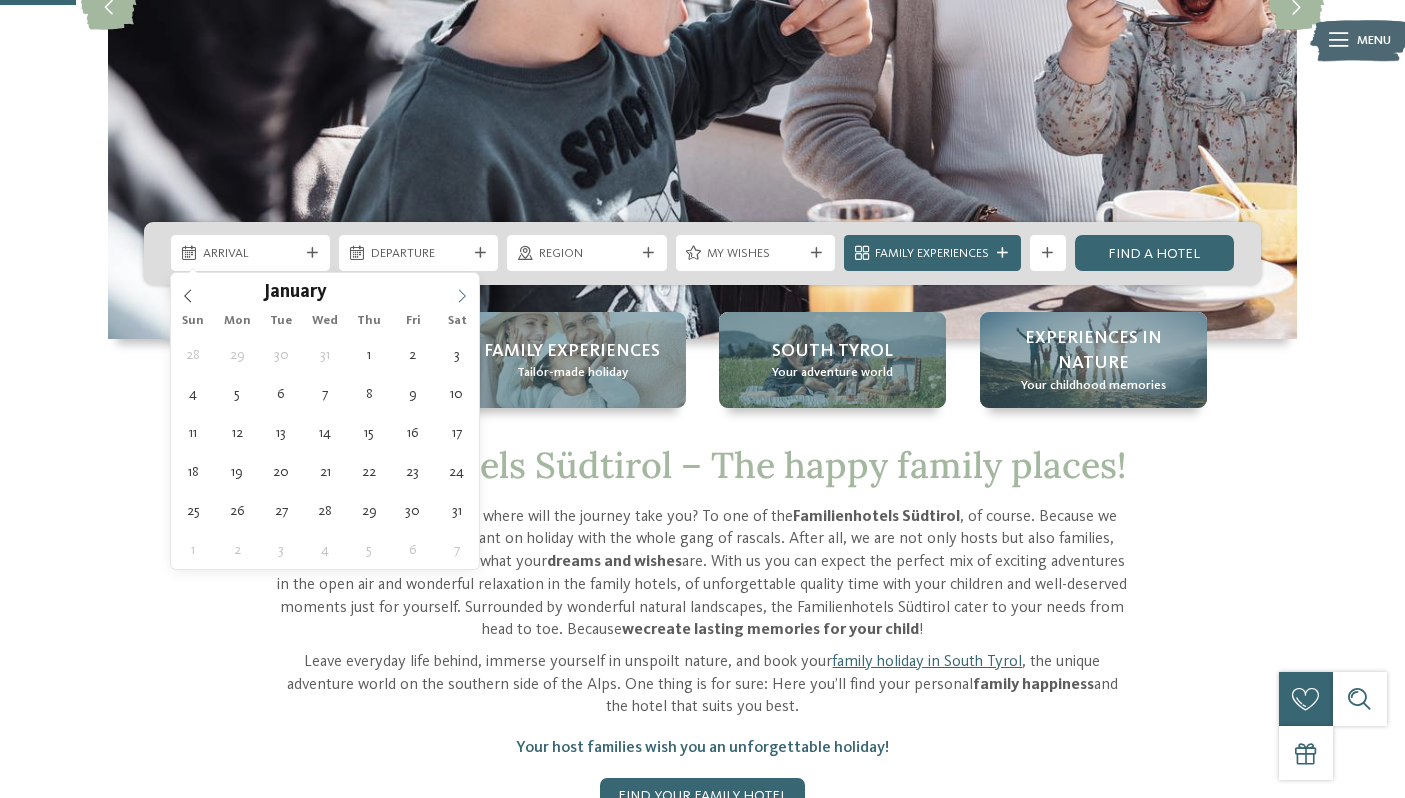 click 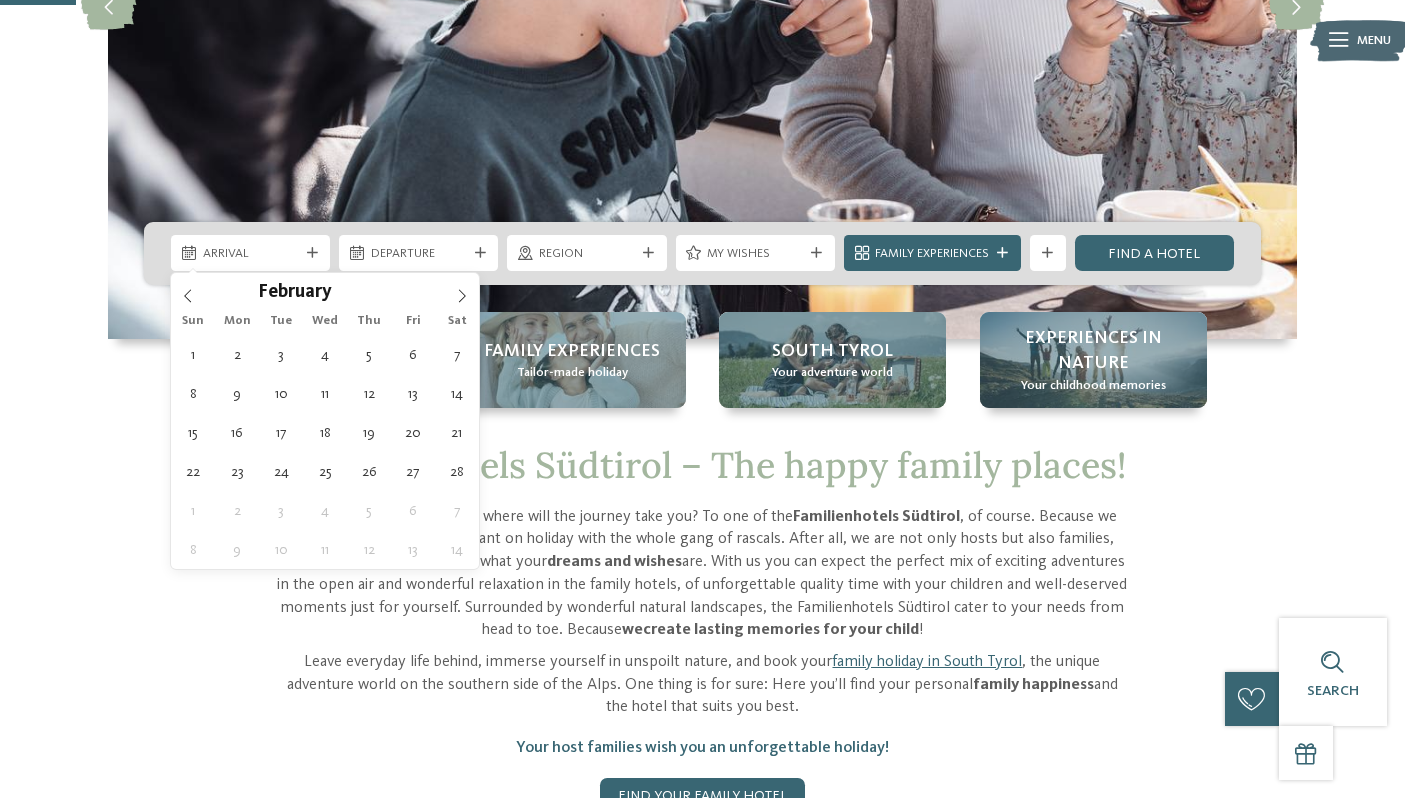 type on "15.02.2026" 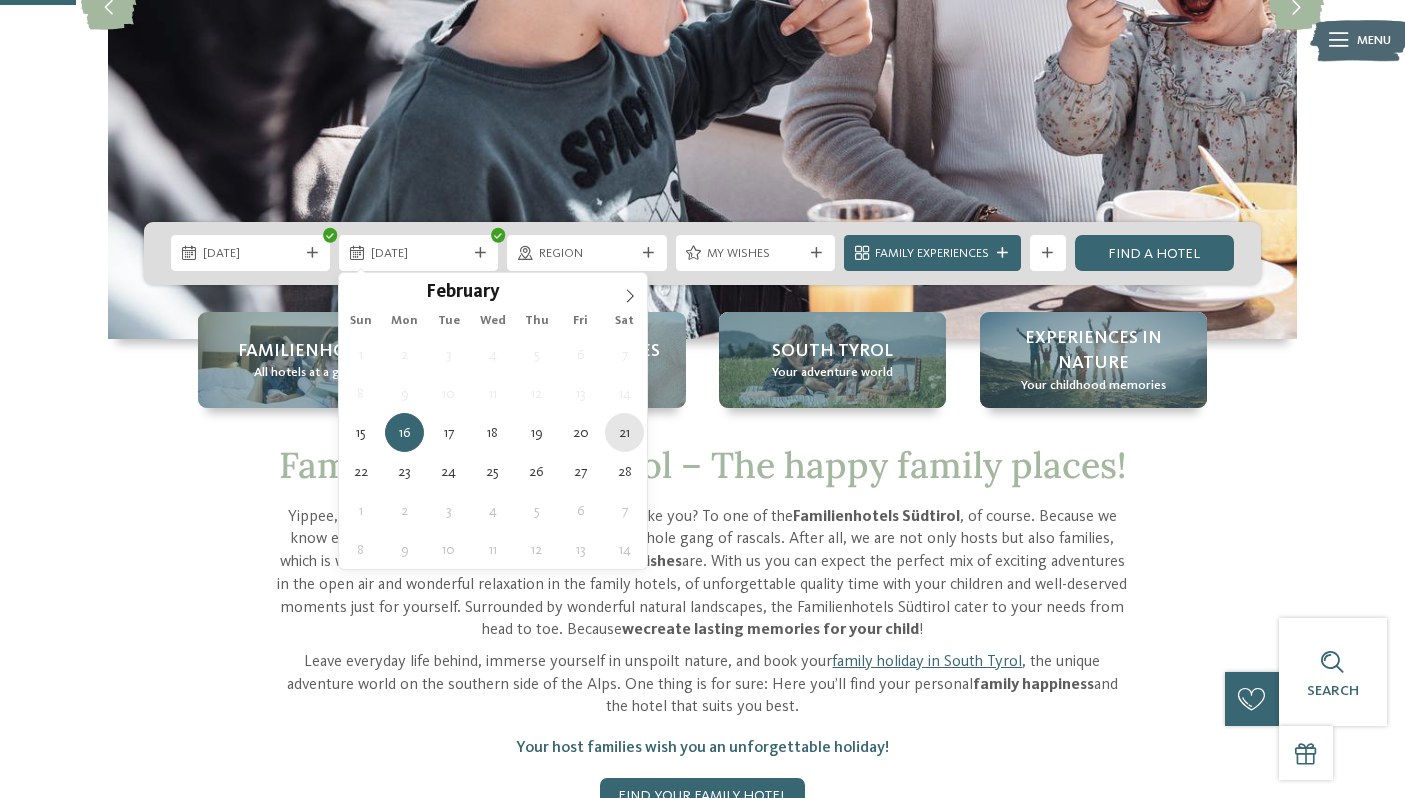 type on "21.02.2026" 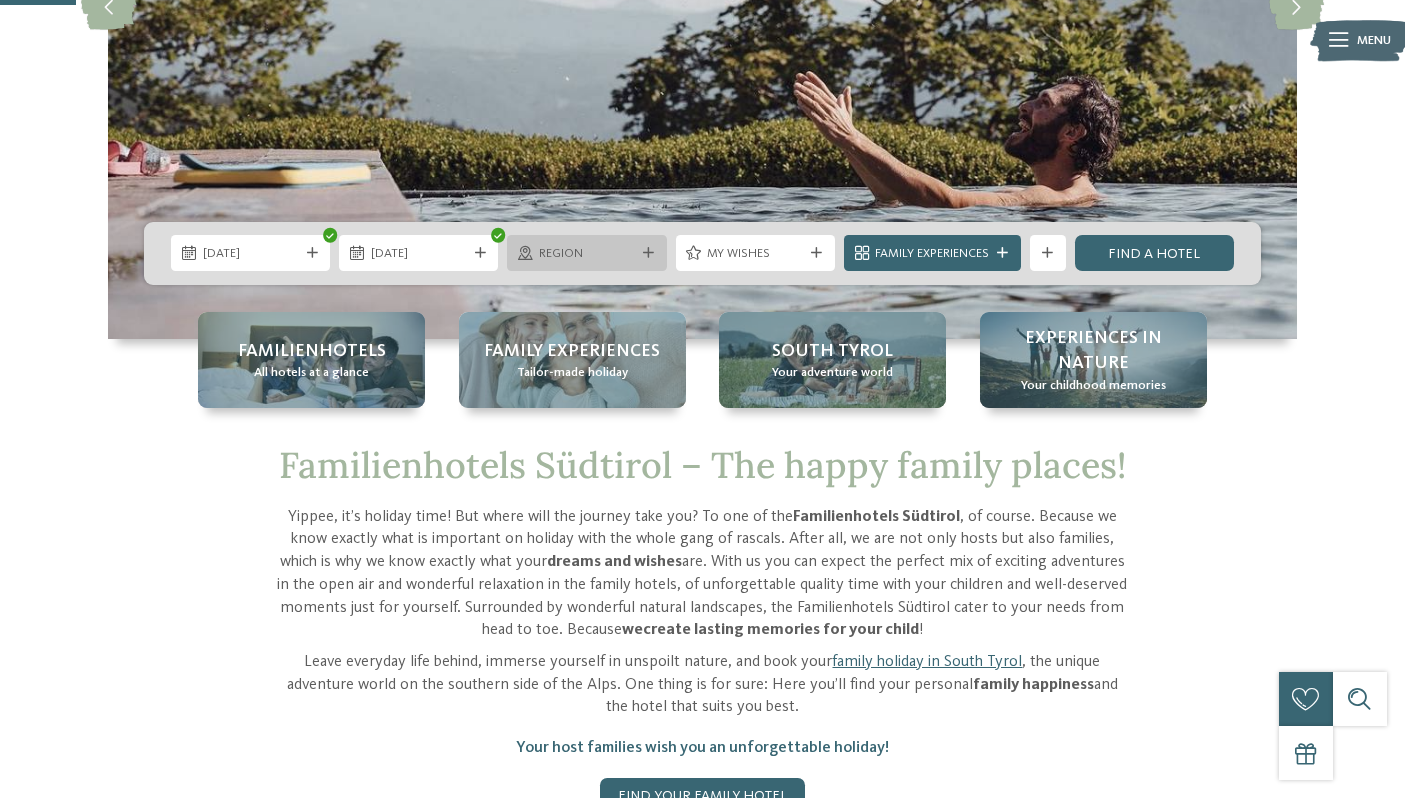 click on "Region" at bounding box center [586, 253] 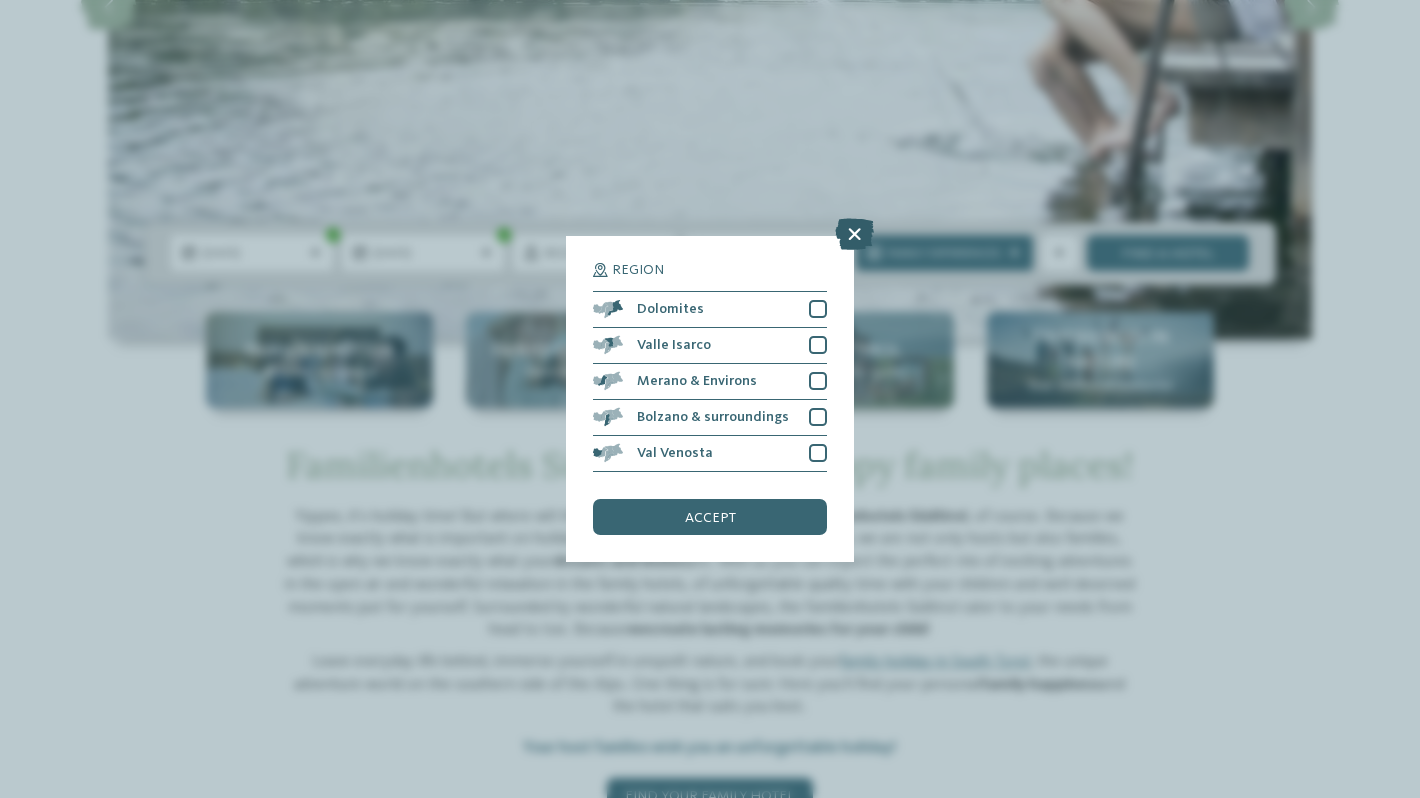 click at bounding box center [854, 234] 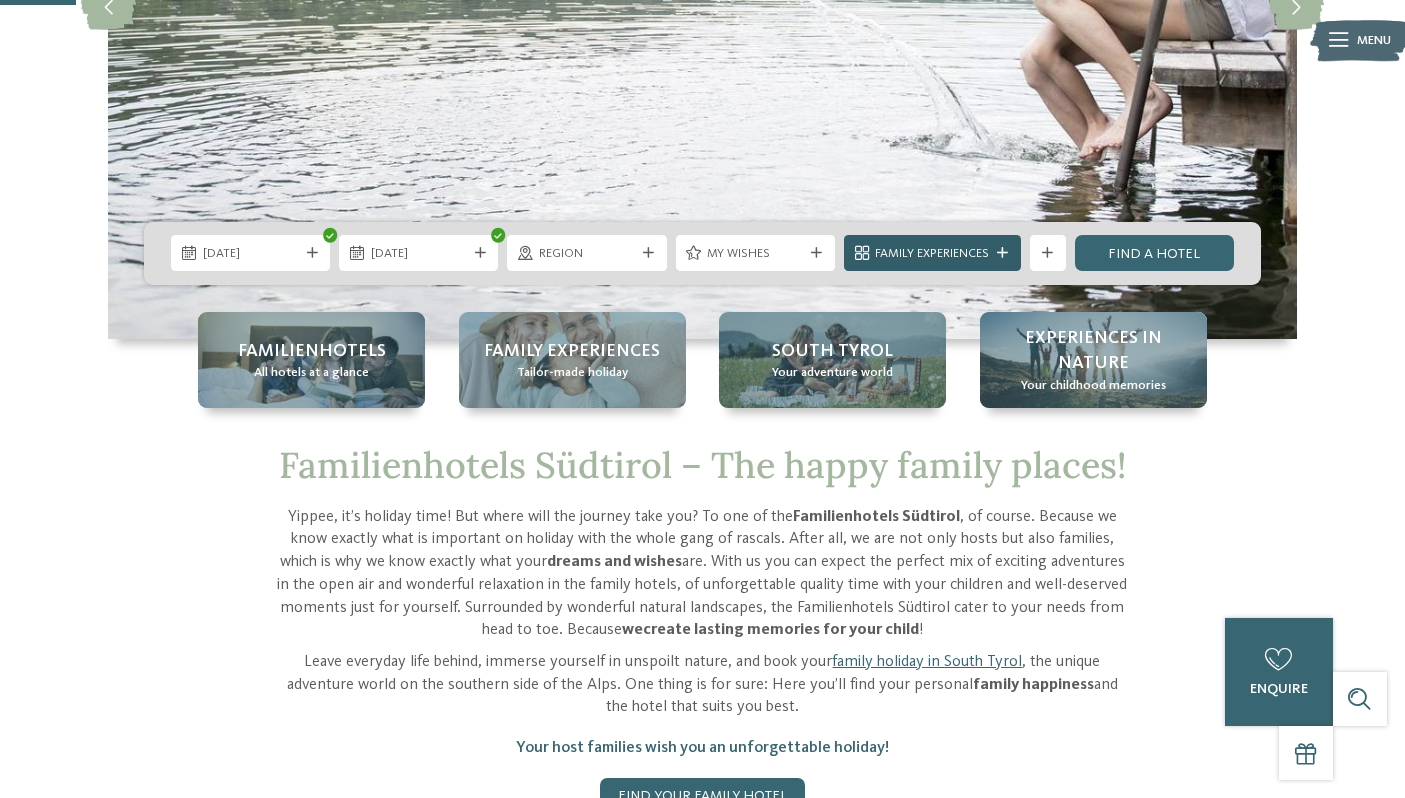 click on "Family Experiences" at bounding box center (932, 254) 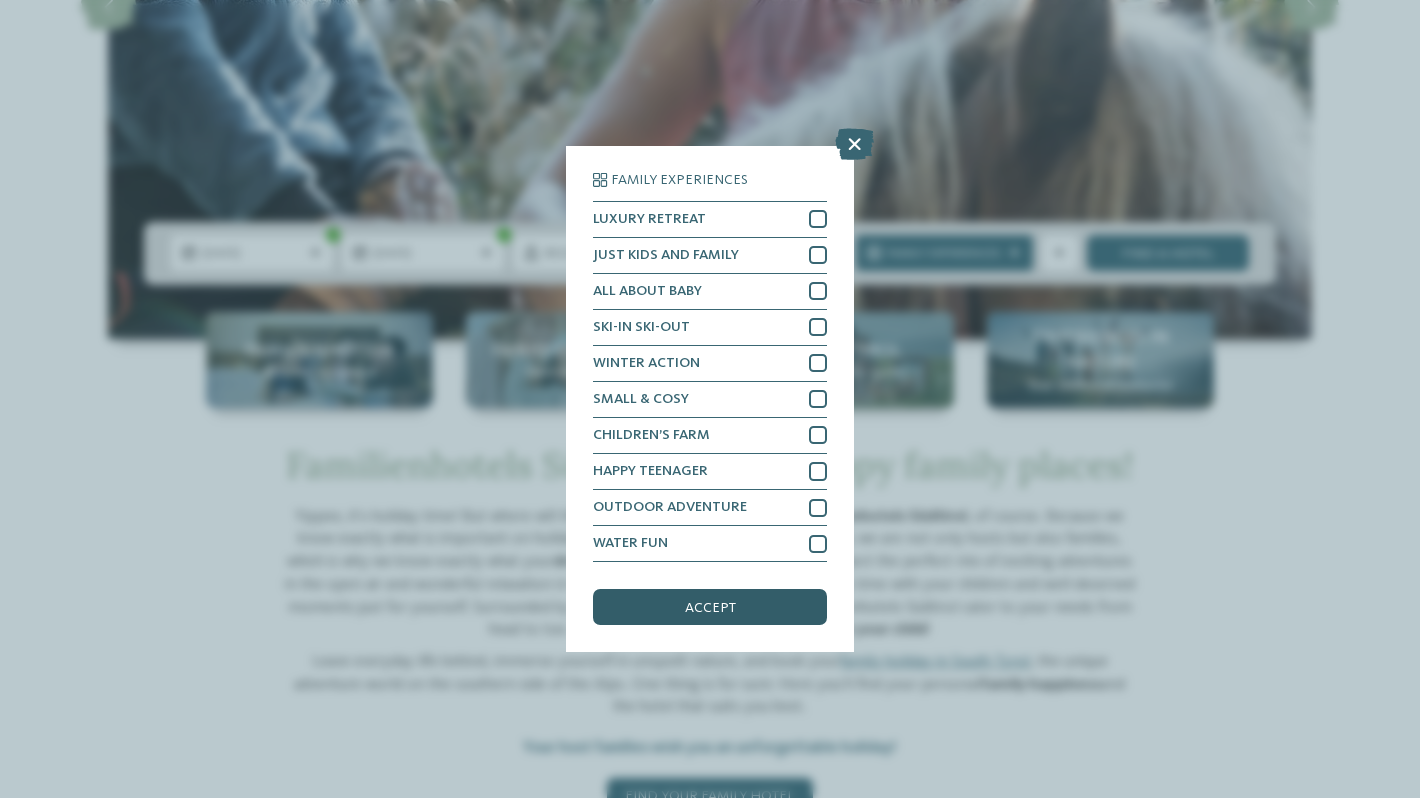 click on "accept" at bounding box center (710, 607) 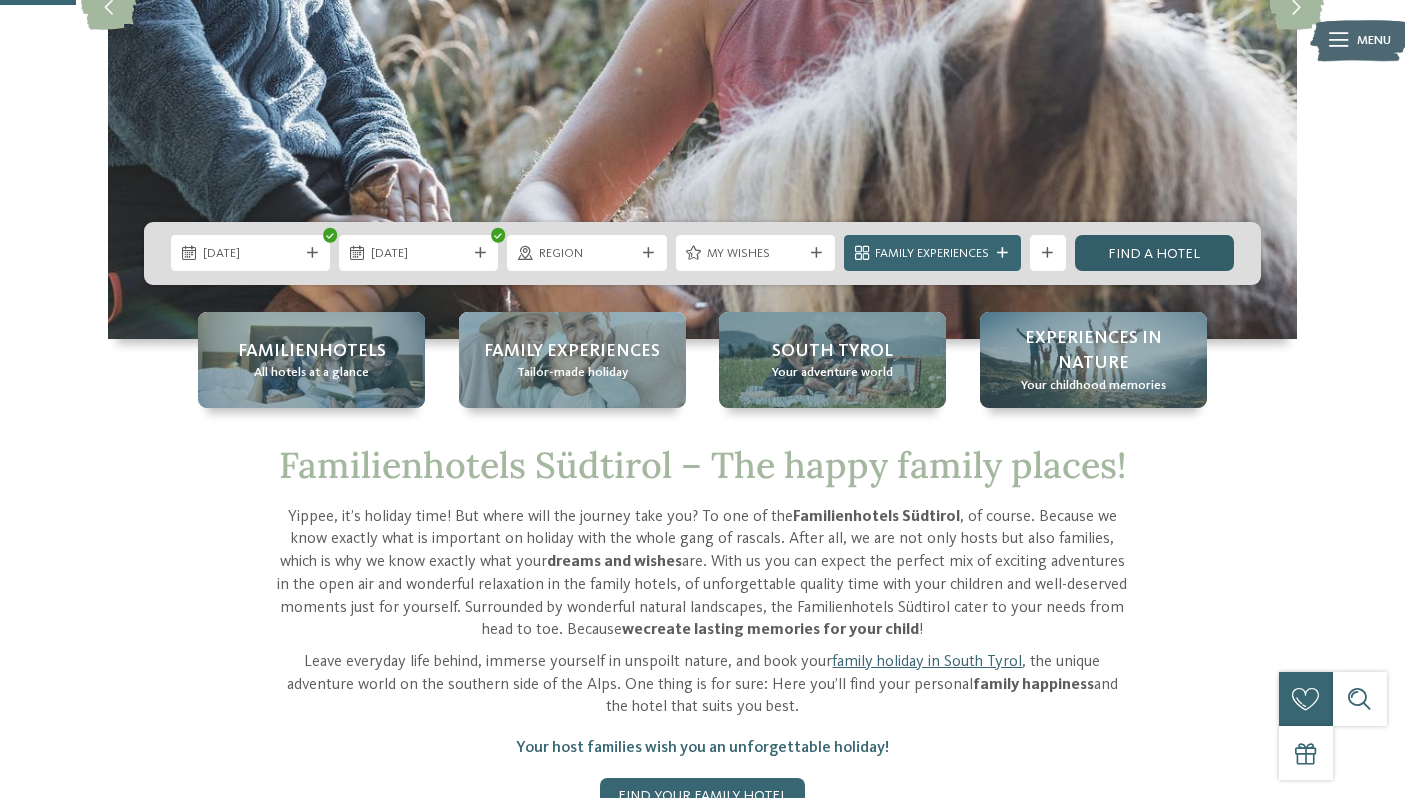 click on "Find a hotel" at bounding box center (1154, 253) 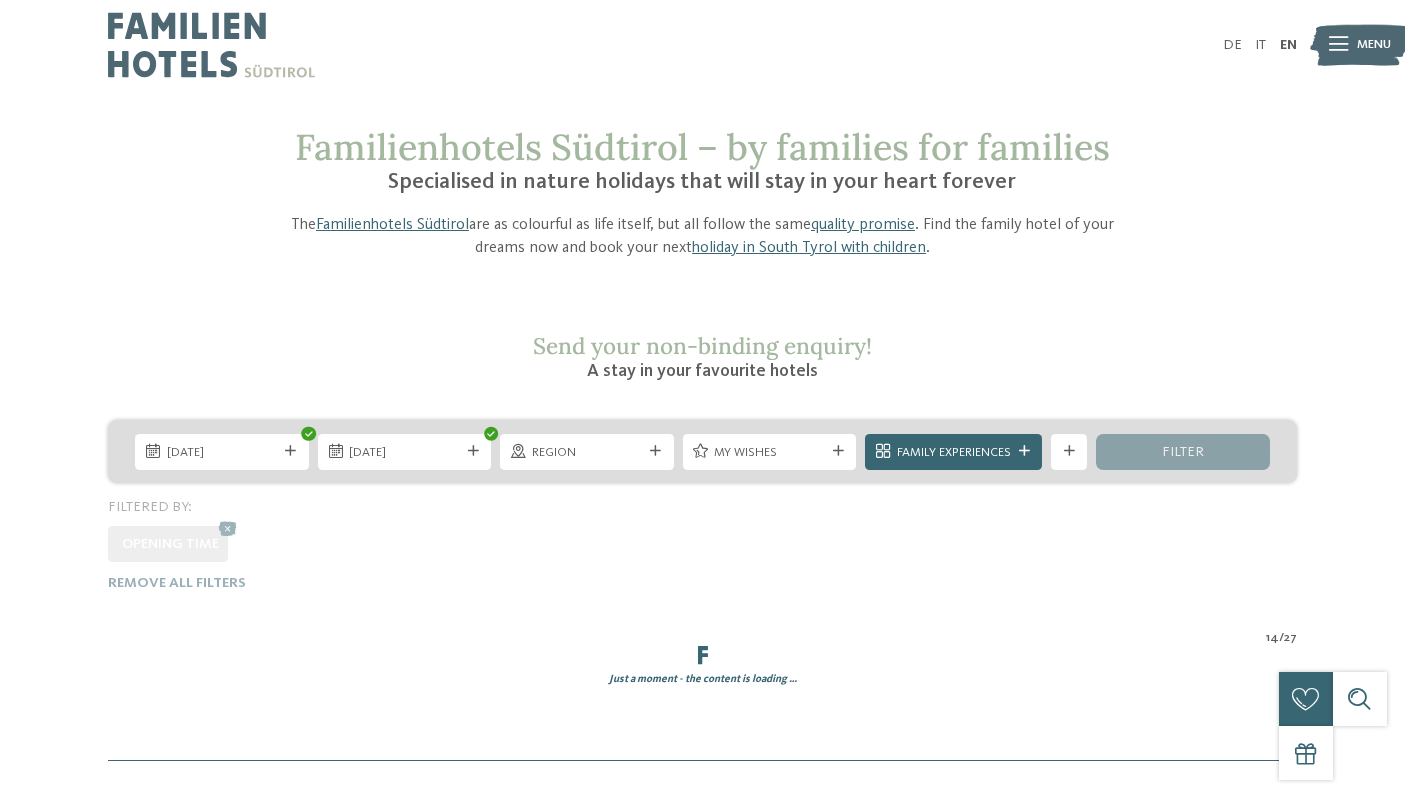 scroll, scrollTop: 0, scrollLeft: 0, axis: both 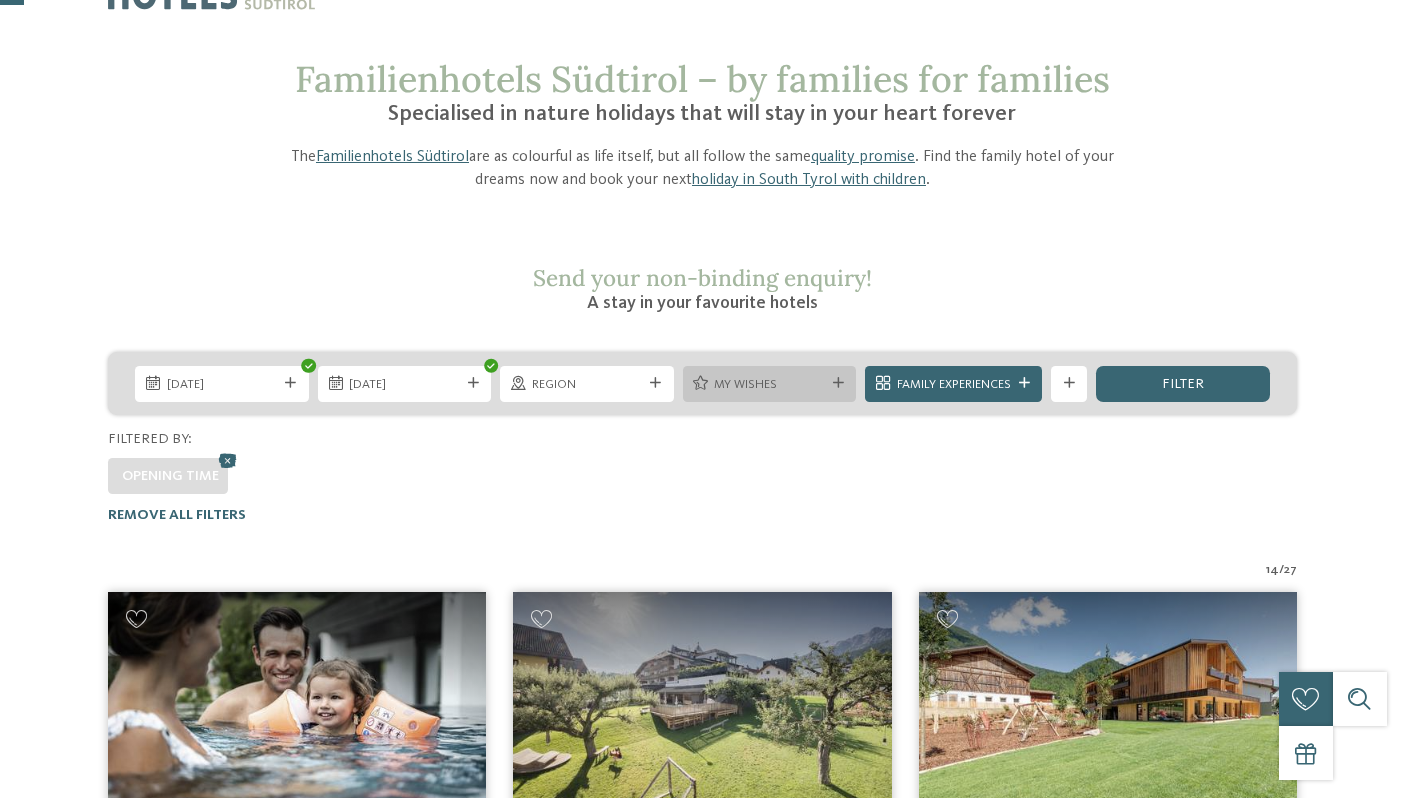 click on "My wishes" at bounding box center (770, 383) 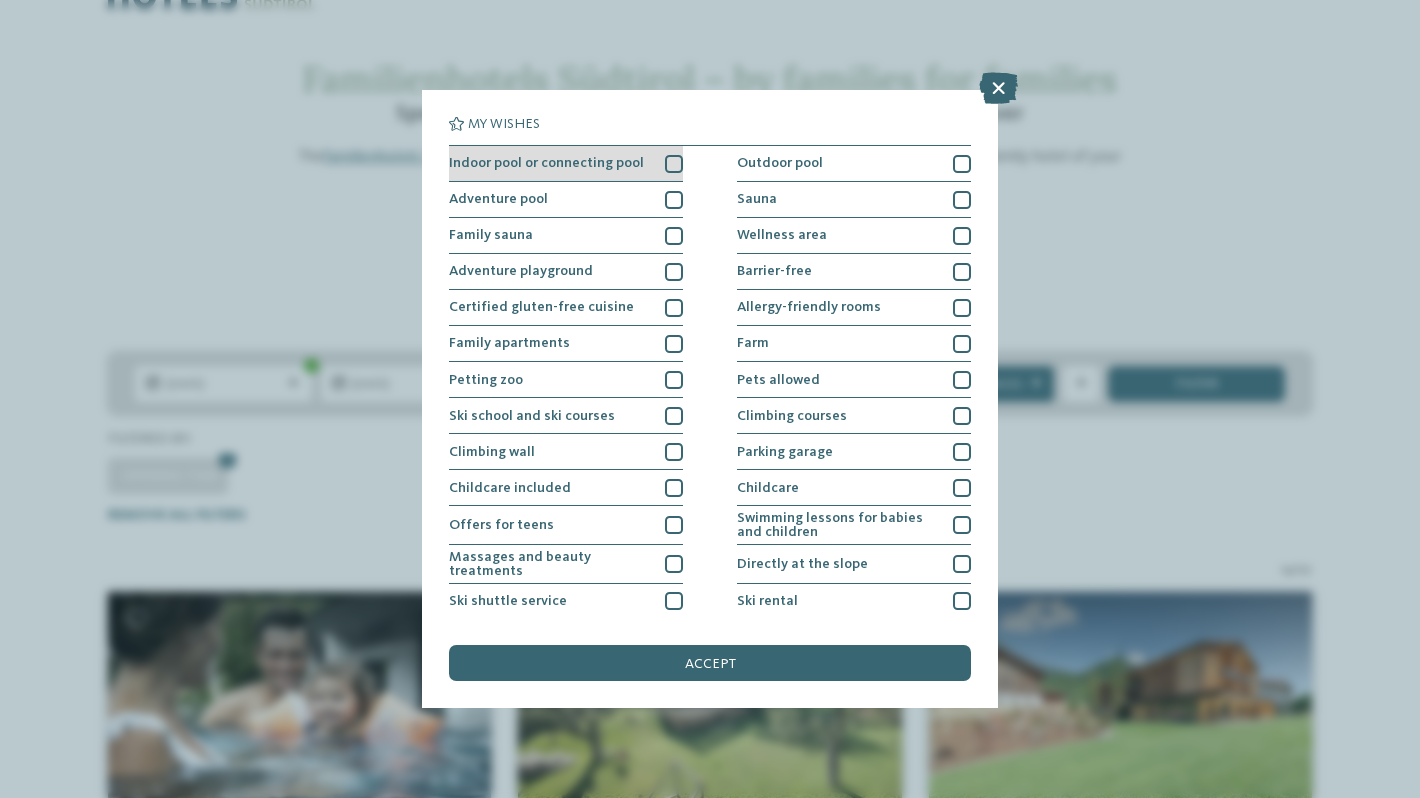 click at bounding box center [674, 164] 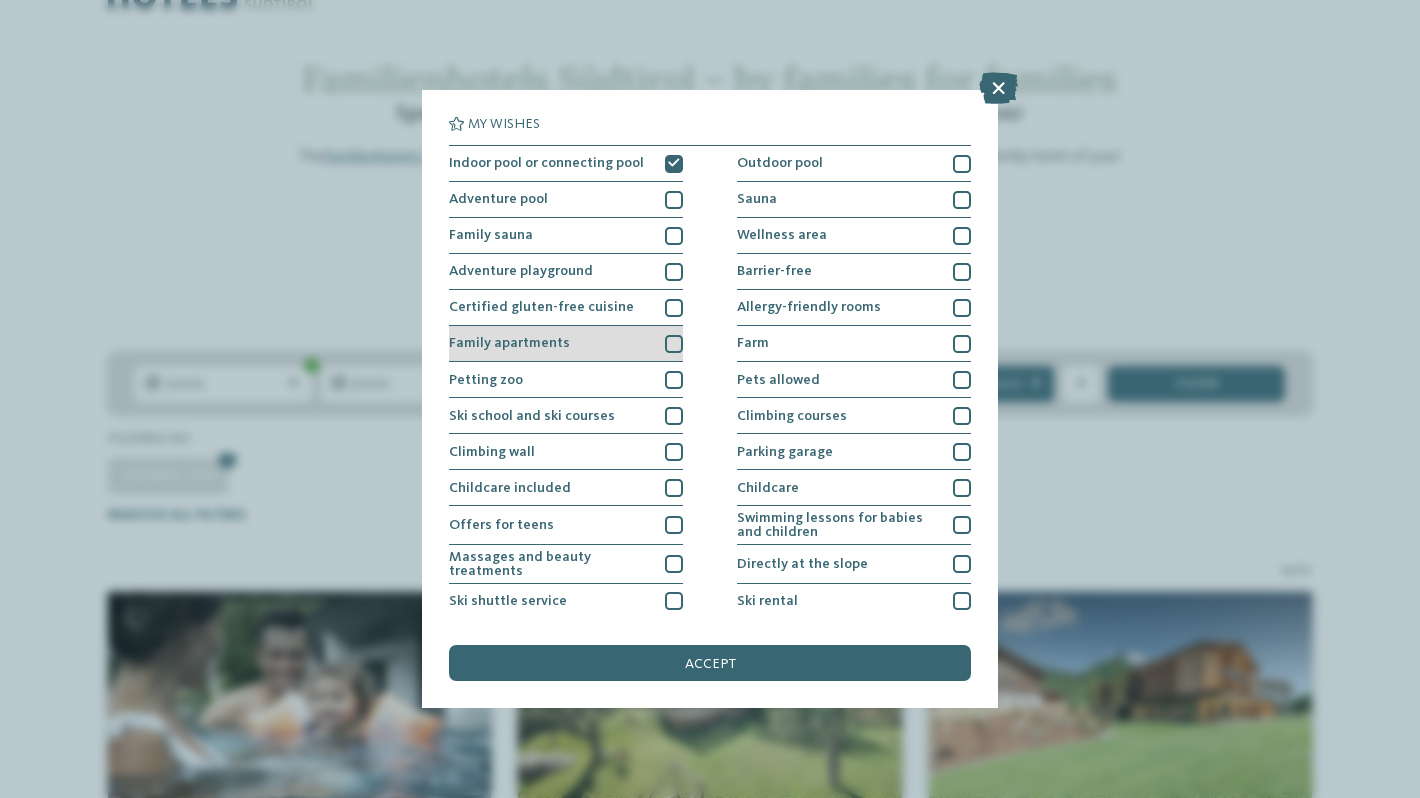 click at bounding box center [674, 344] 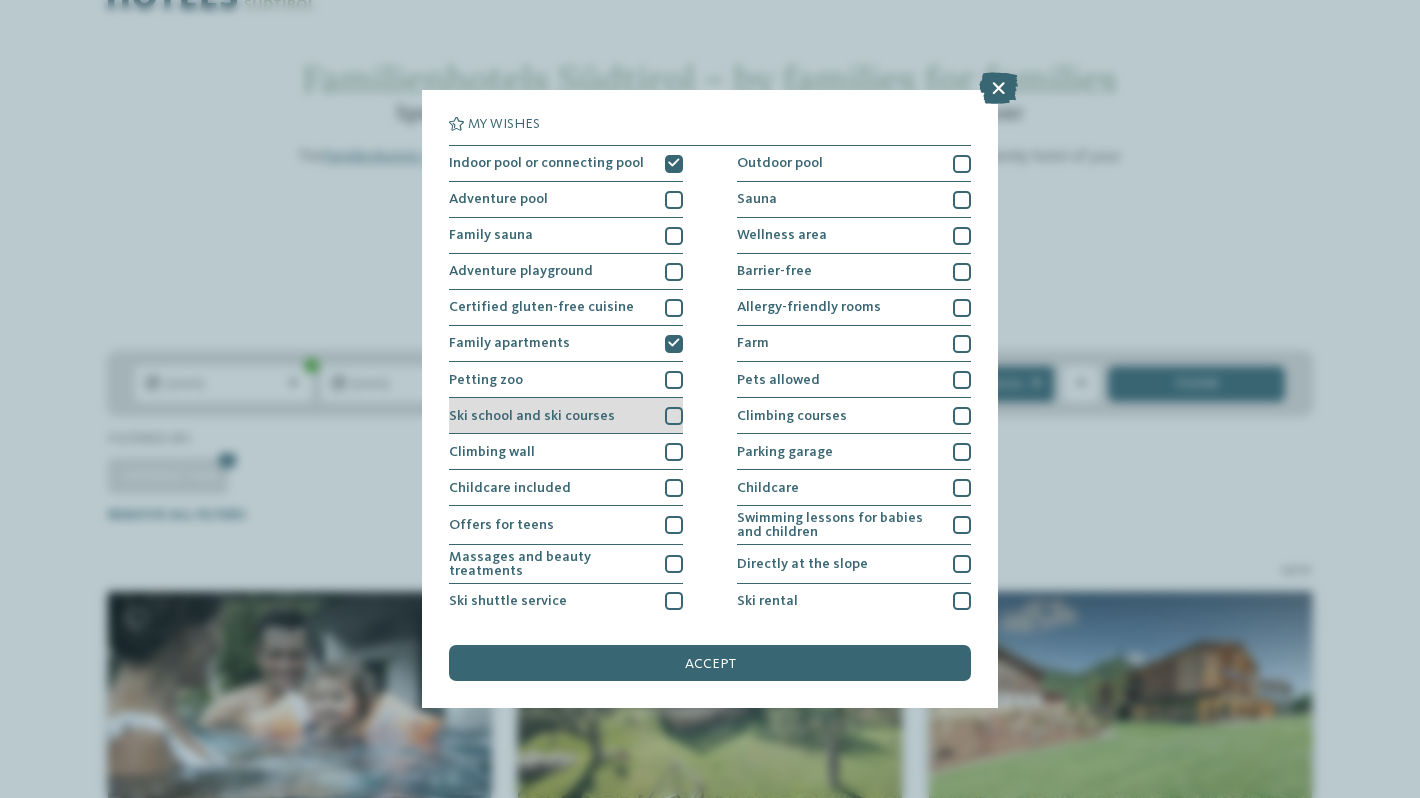 click at bounding box center (674, 416) 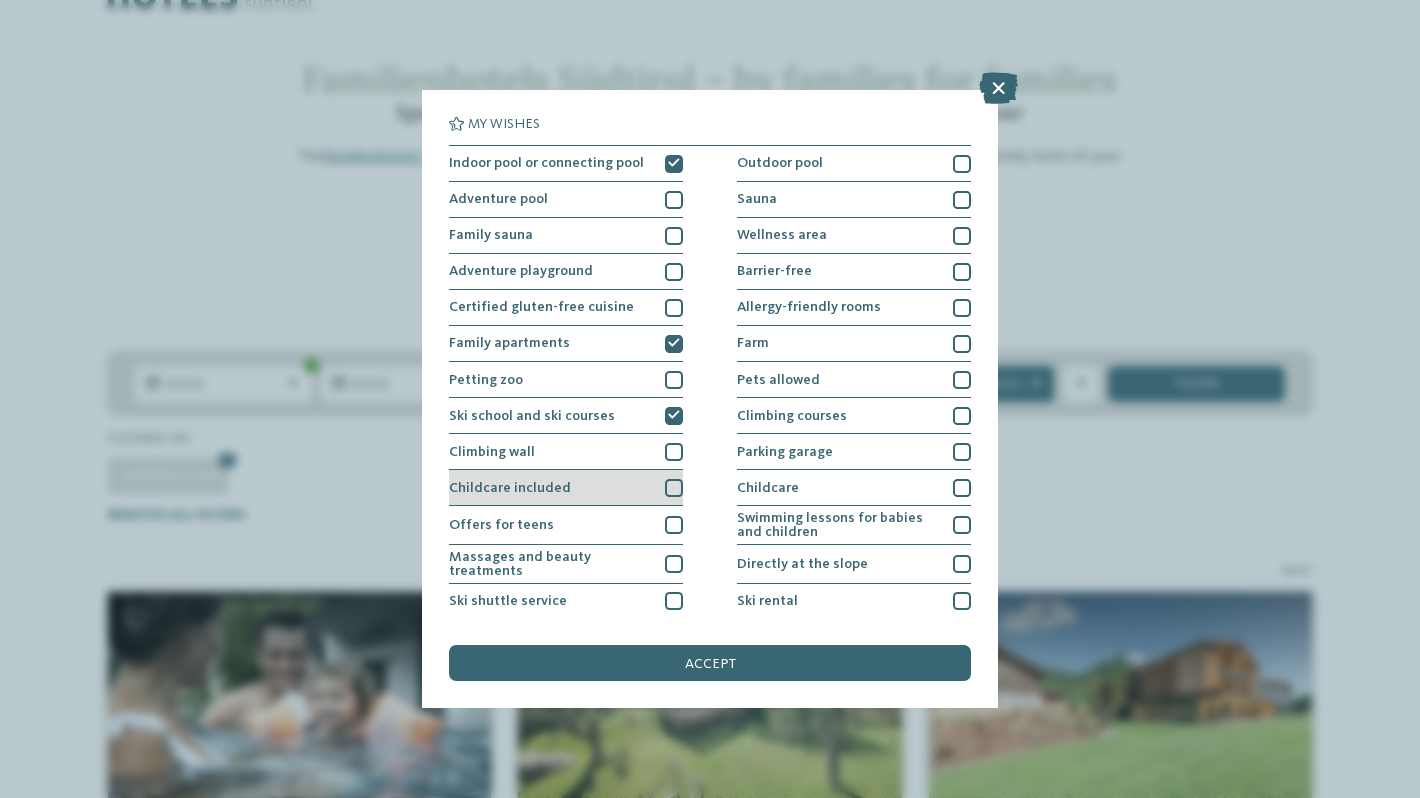 click on "Childcare included" at bounding box center (566, 488) 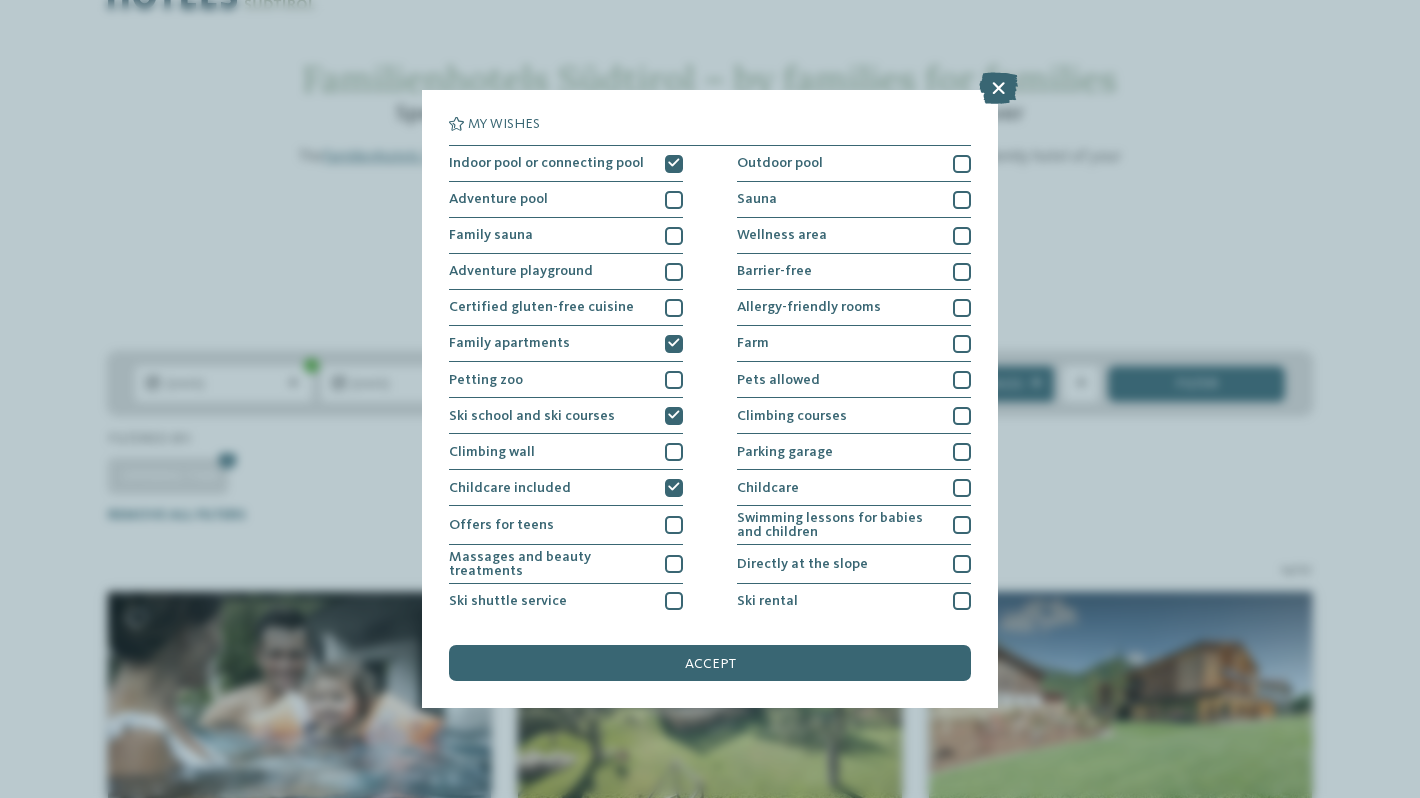 click on "Indoor pool or connecting pool
Outdoor pool
Adventure pool
Sauna" at bounding box center (710, 454) 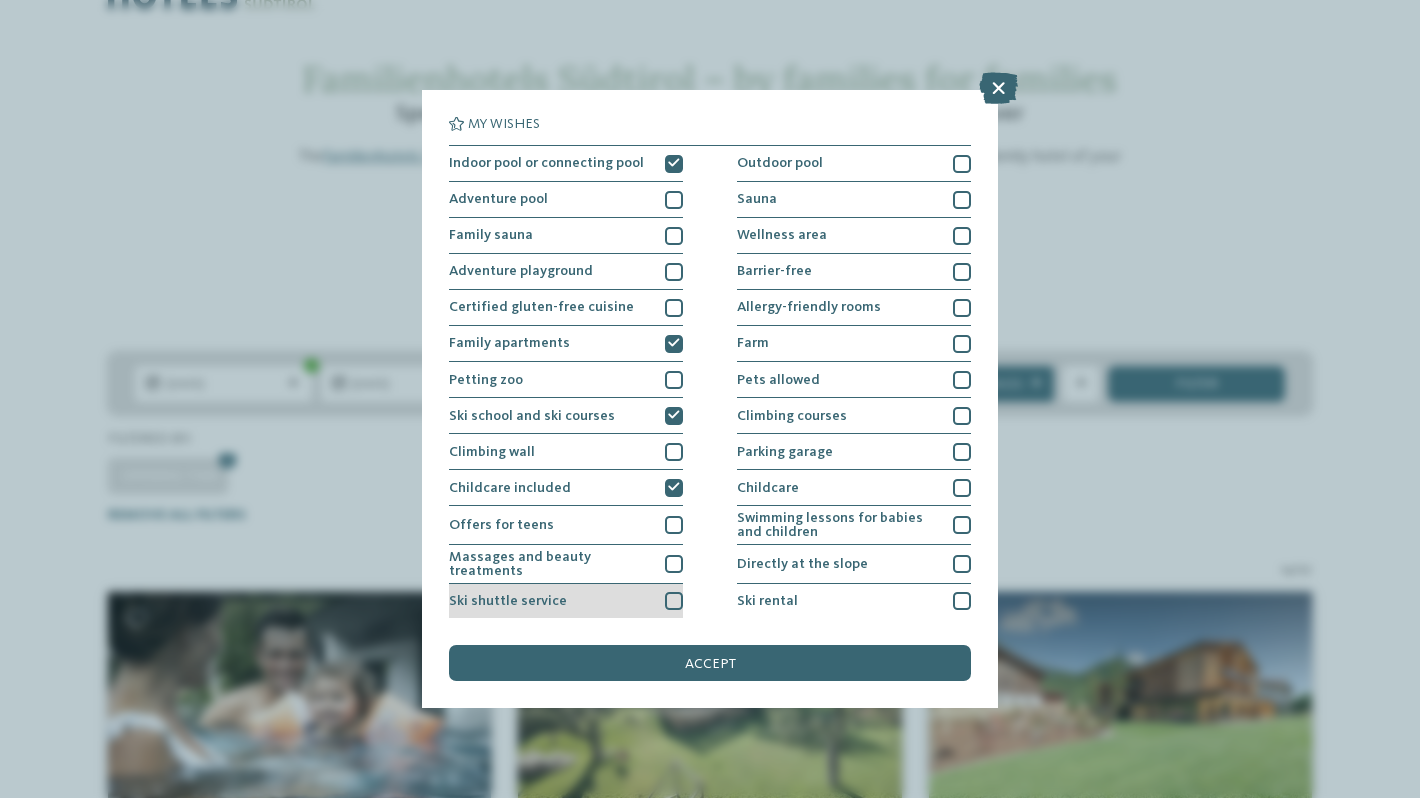 click at bounding box center (674, 601) 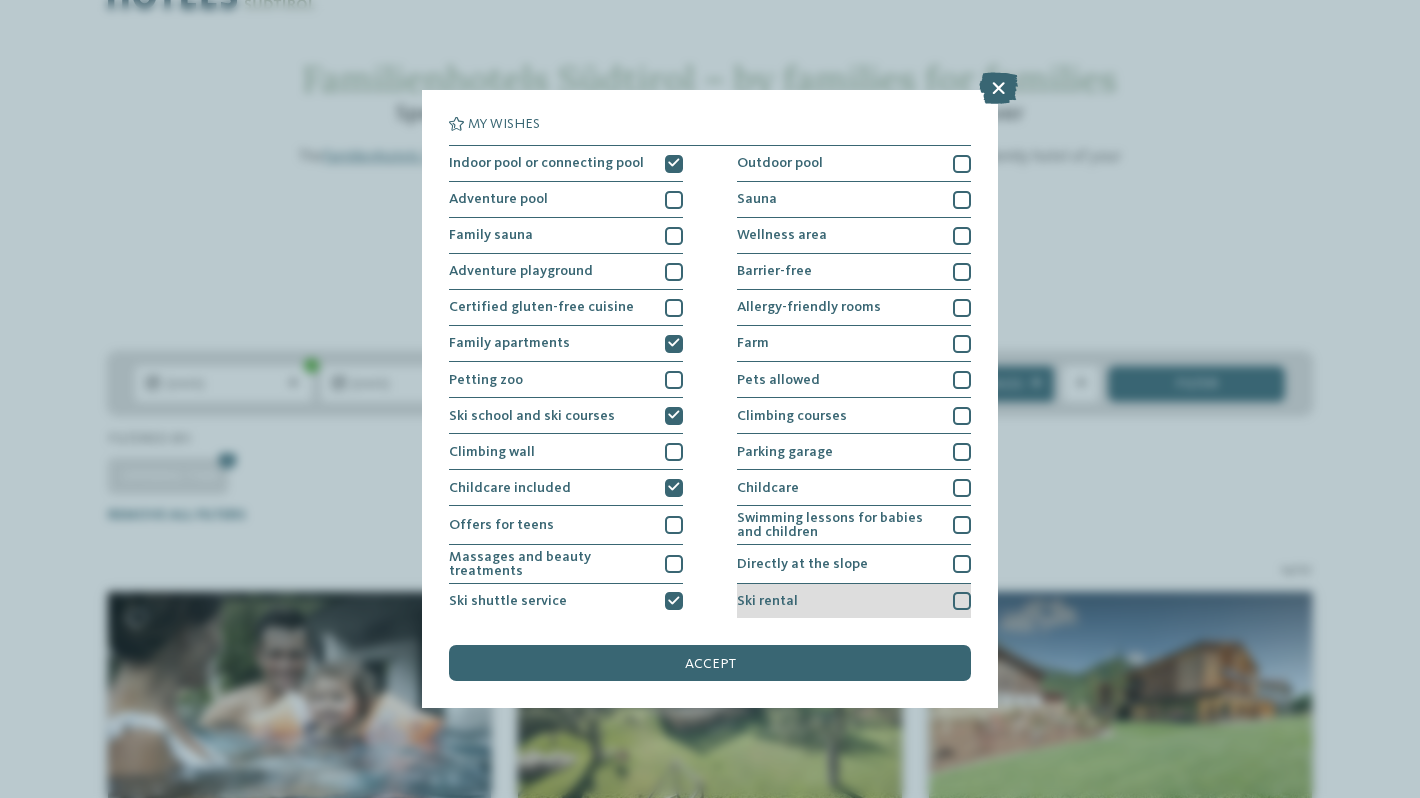 click at bounding box center (962, 601) 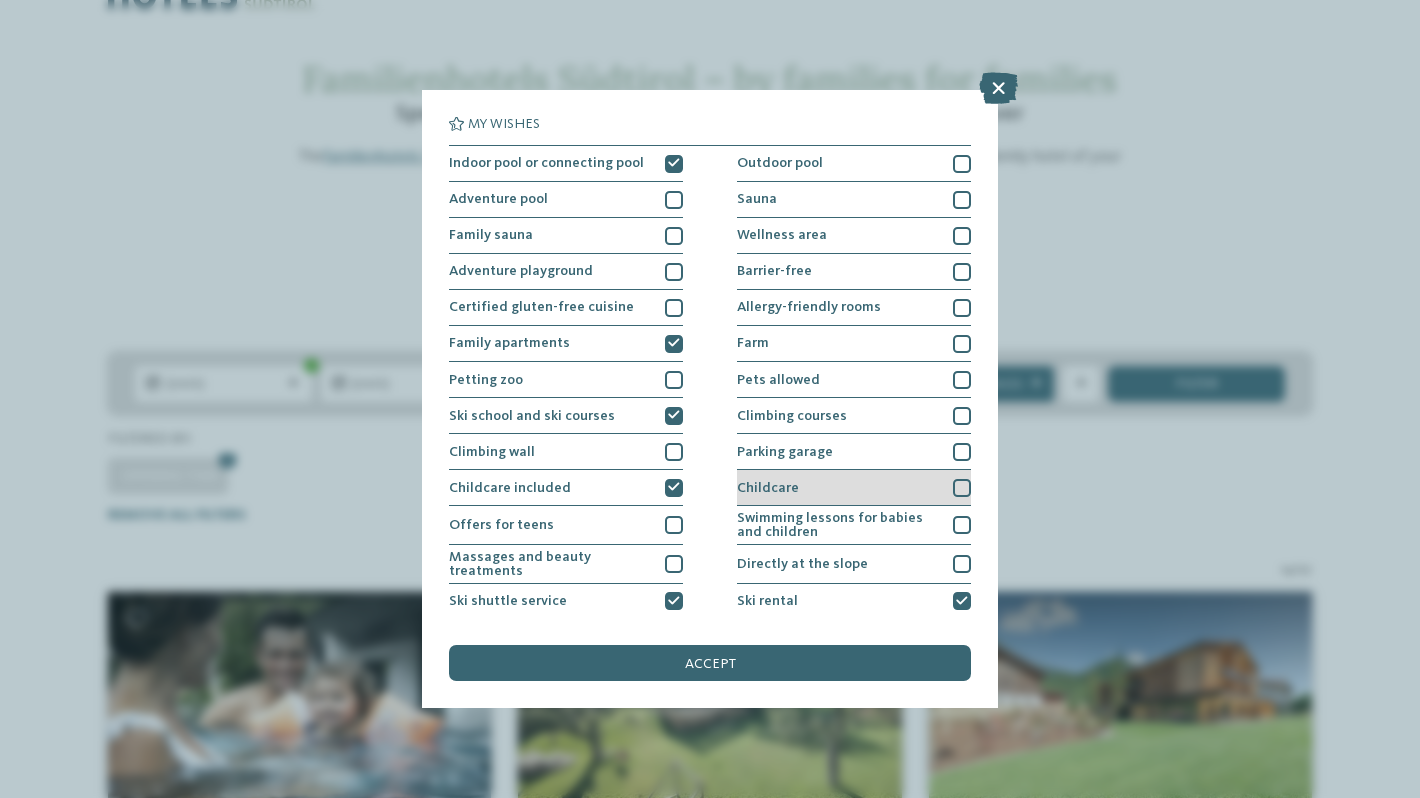 click at bounding box center [962, 488] 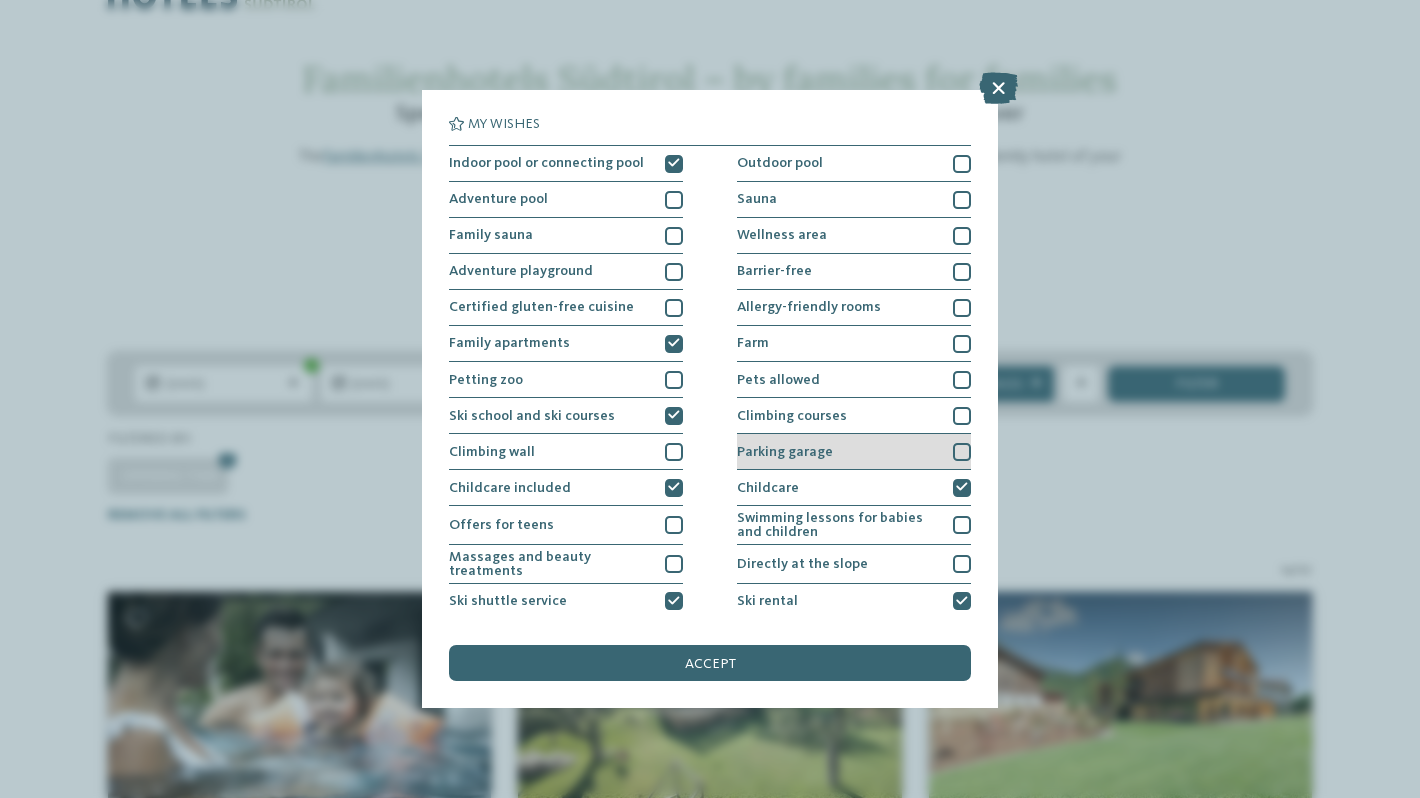 click at bounding box center [962, 452] 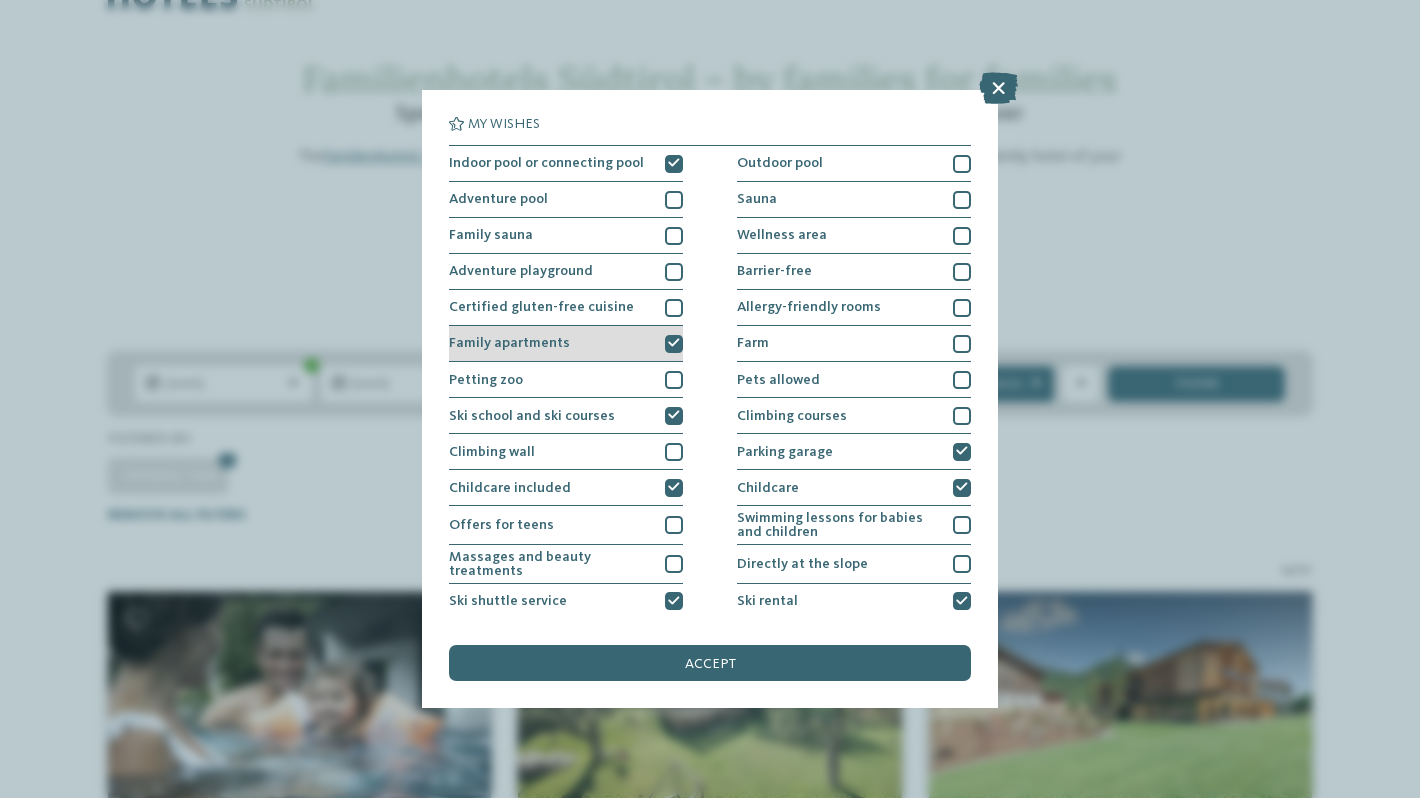click at bounding box center [674, 343] 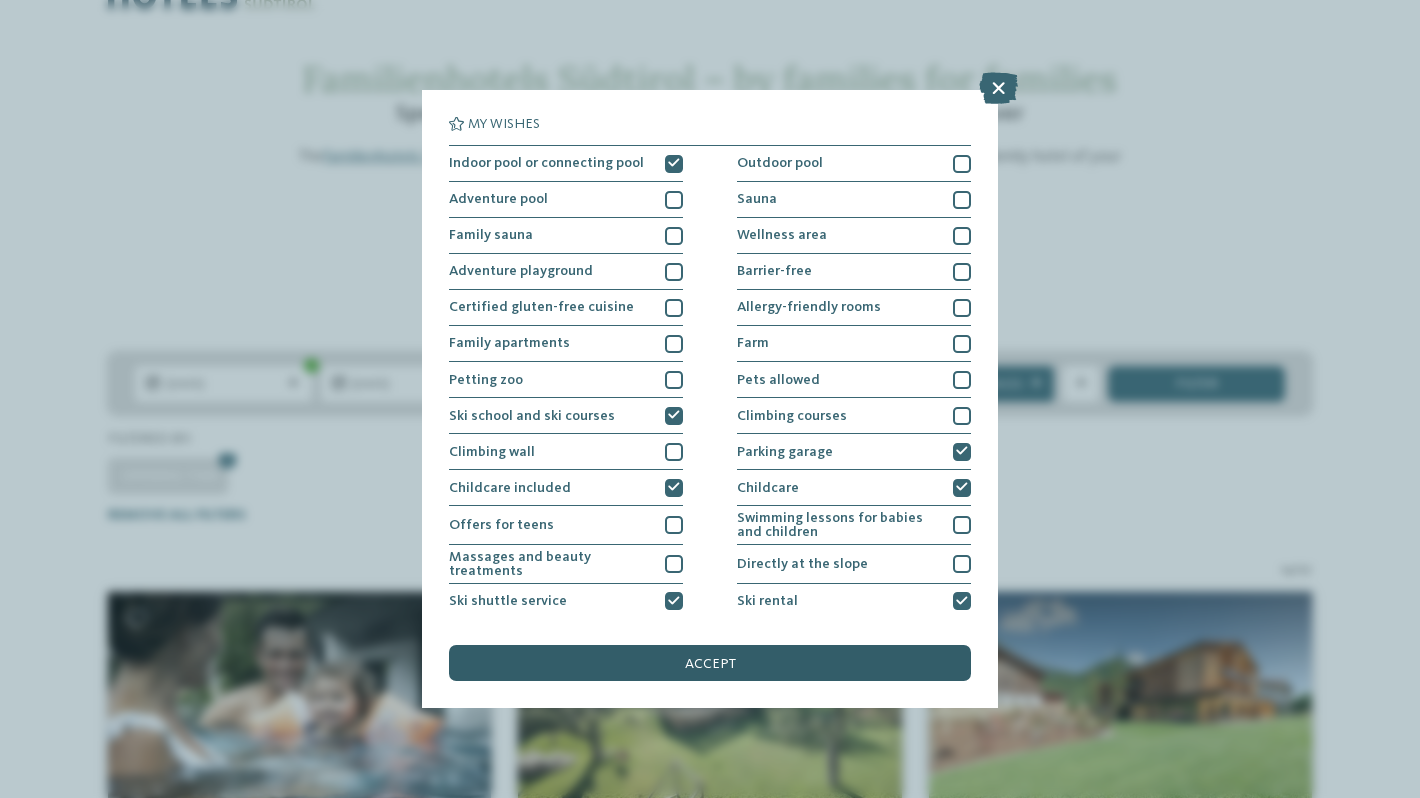 click on "accept" at bounding box center [710, 663] 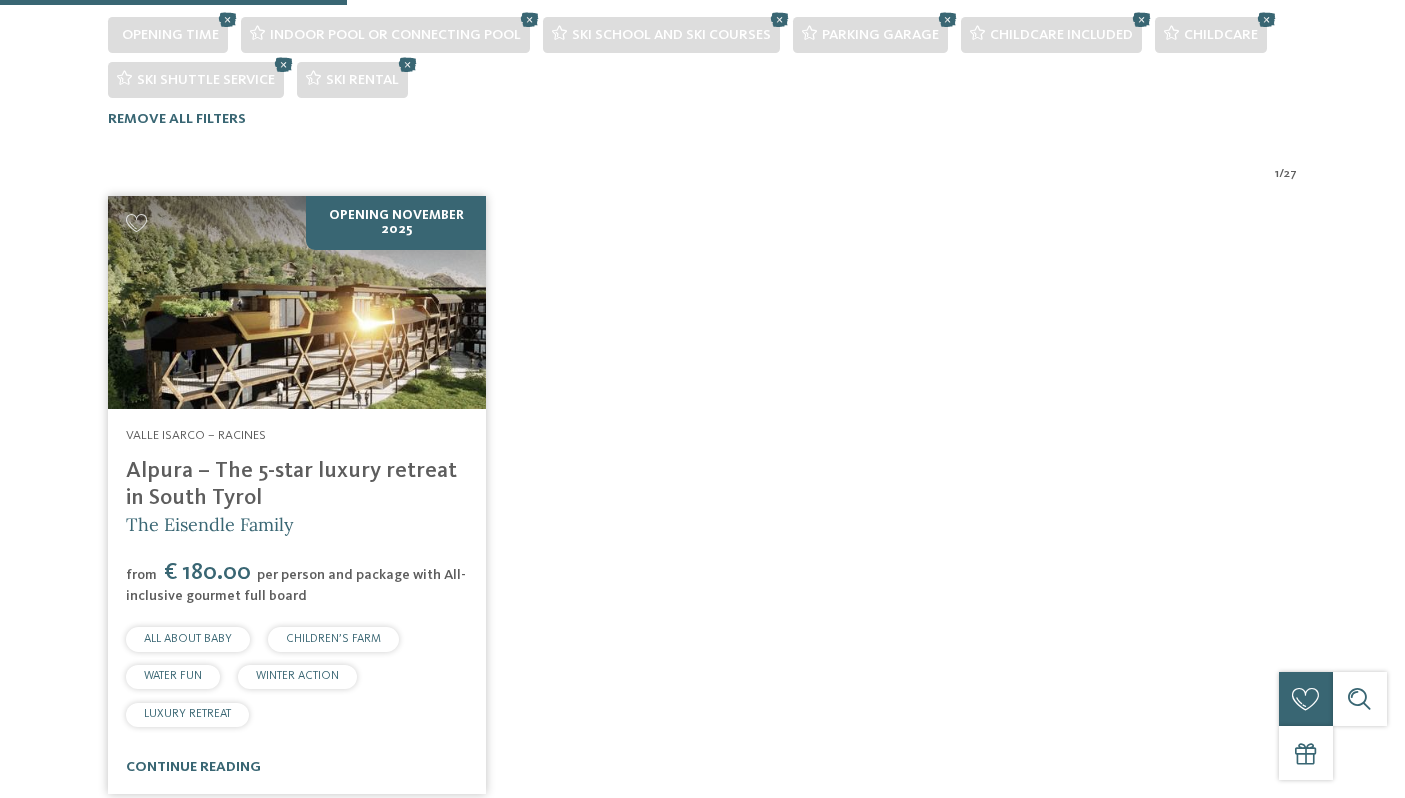 scroll, scrollTop: 581, scrollLeft: 0, axis: vertical 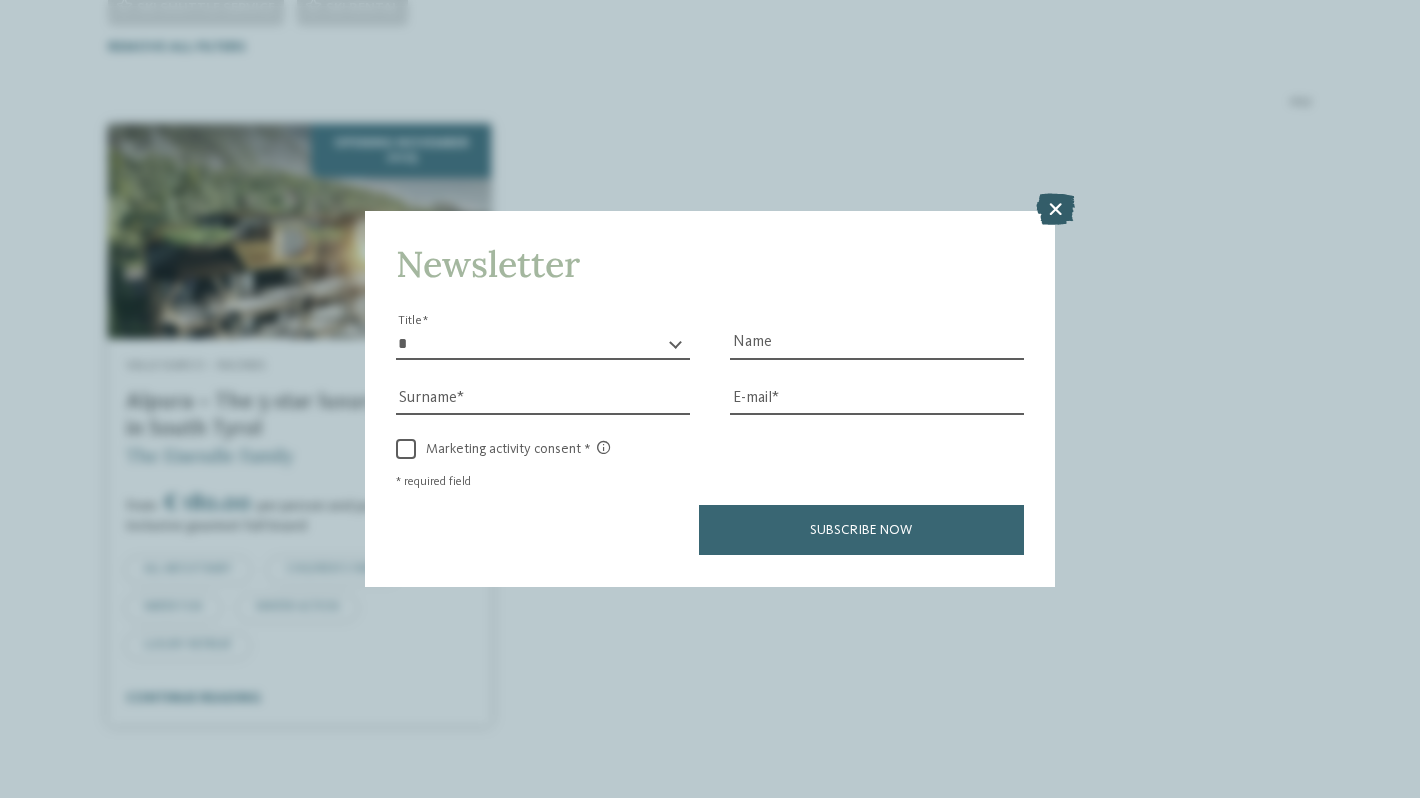 click at bounding box center [1055, 210] 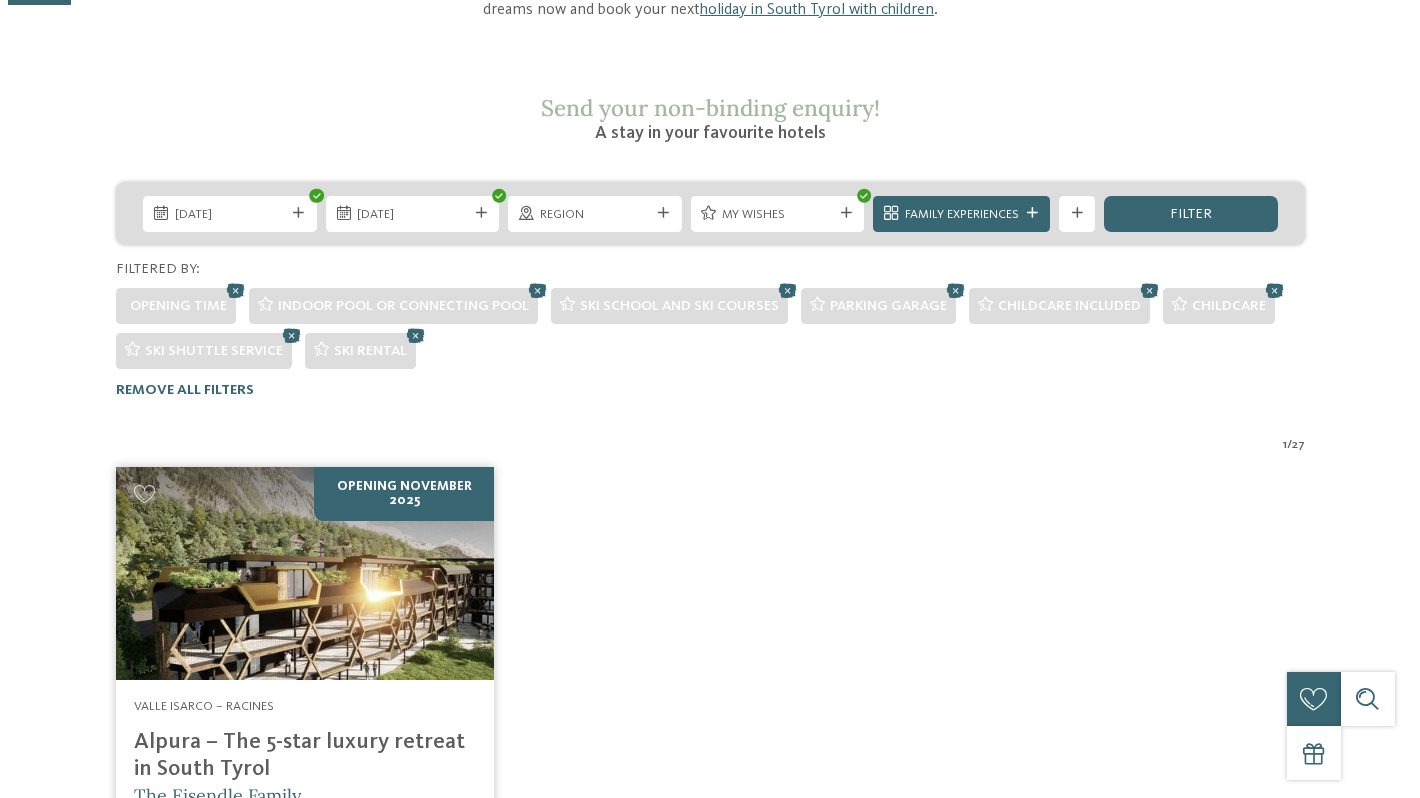 scroll, scrollTop: 0, scrollLeft: 0, axis: both 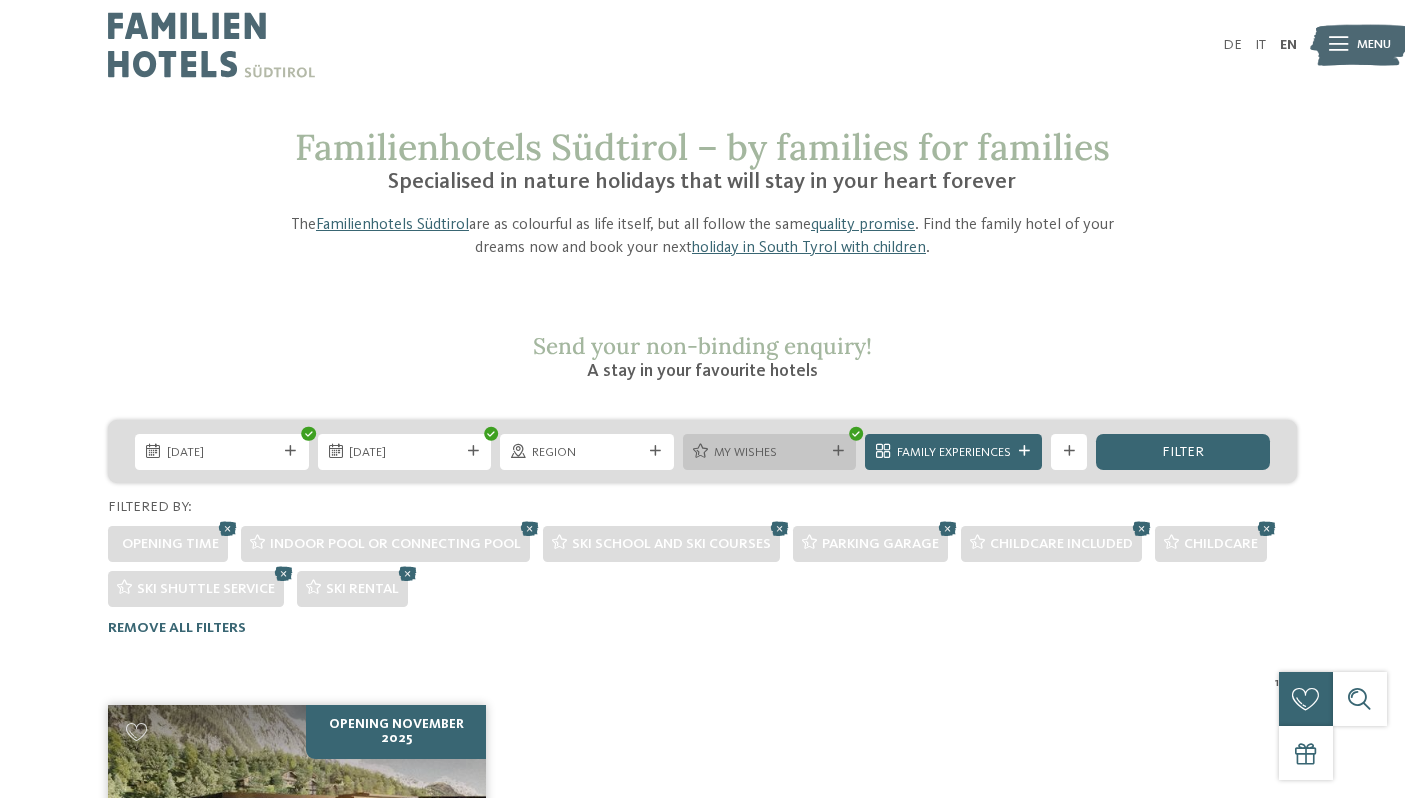 click on "My wishes" at bounding box center (769, 453) 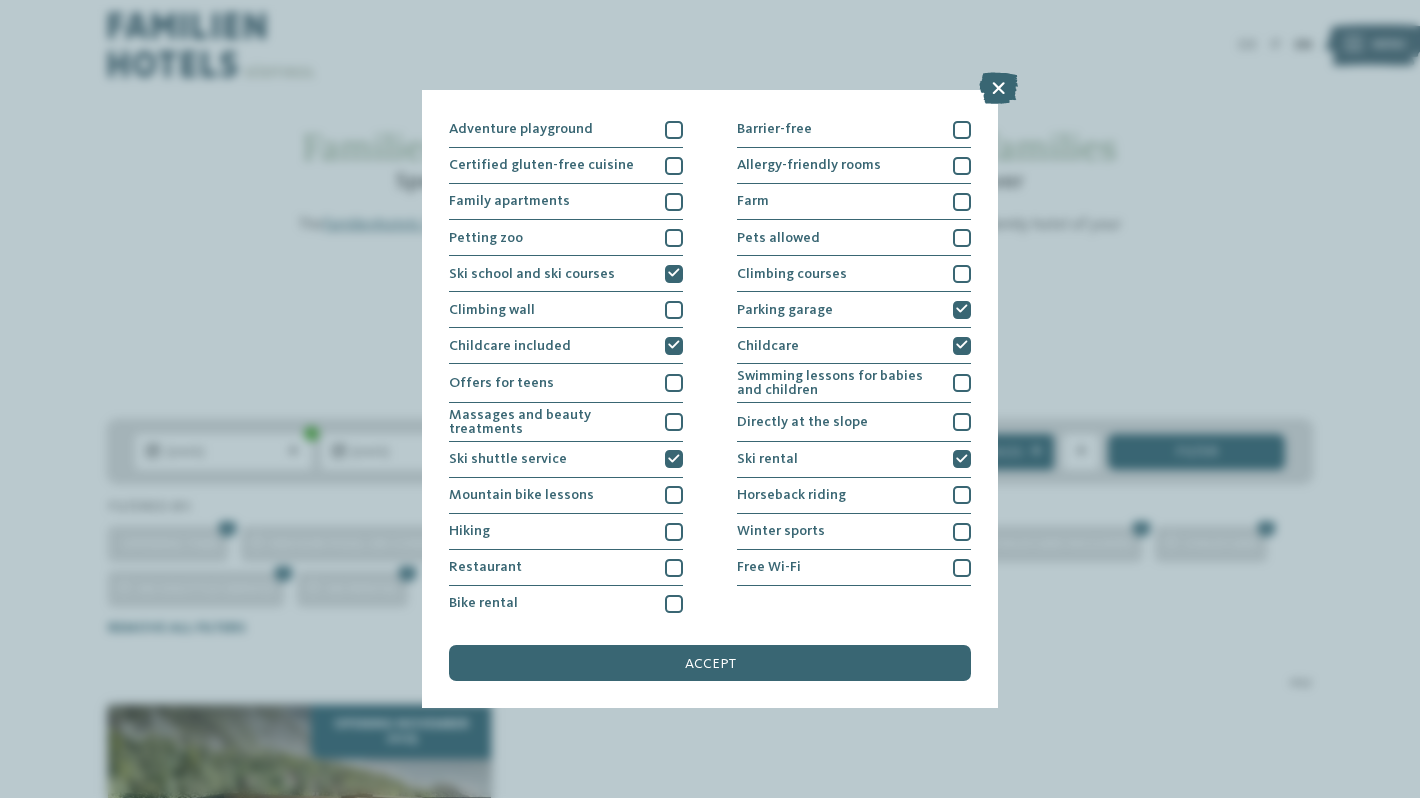 scroll, scrollTop: 146, scrollLeft: 0, axis: vertical 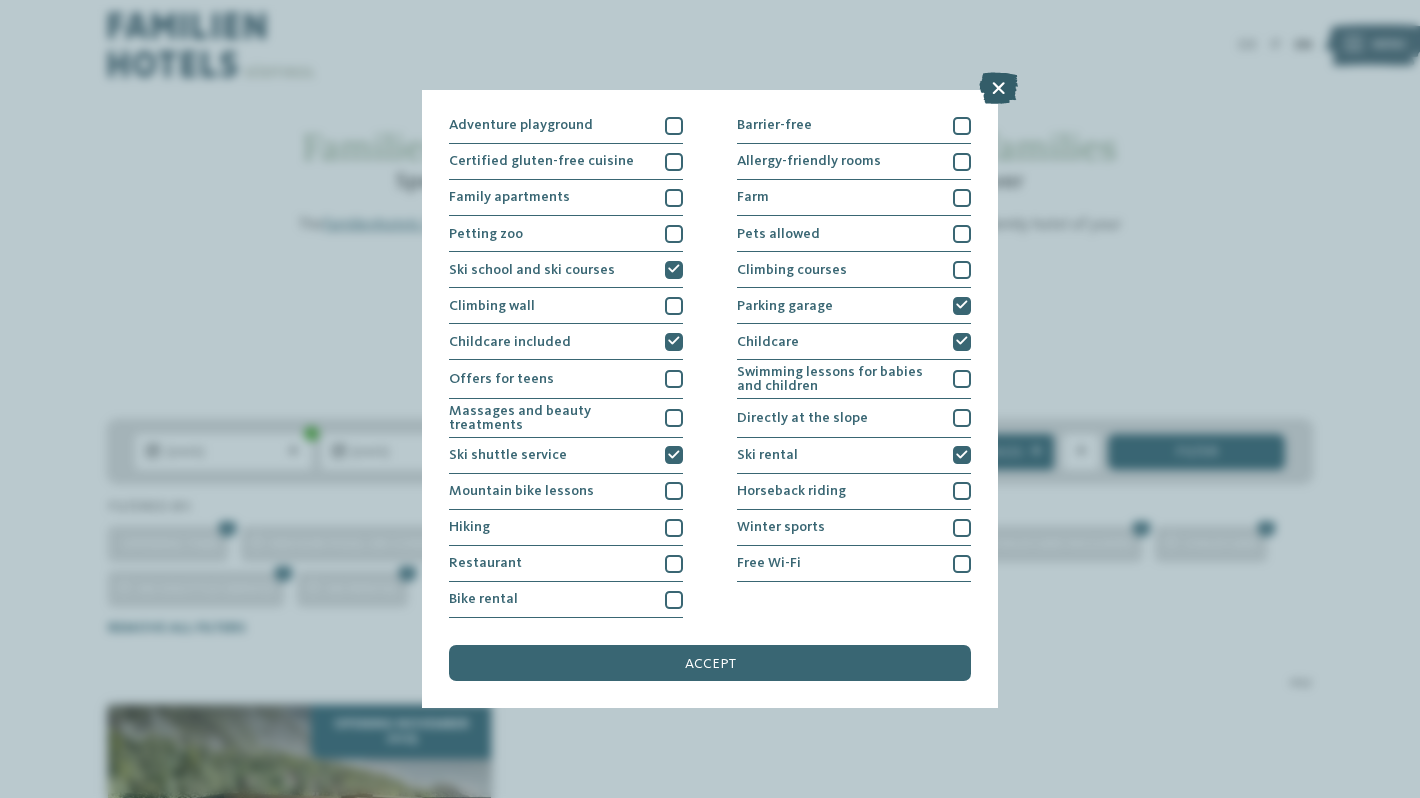 click at bounding box center [998, 88] 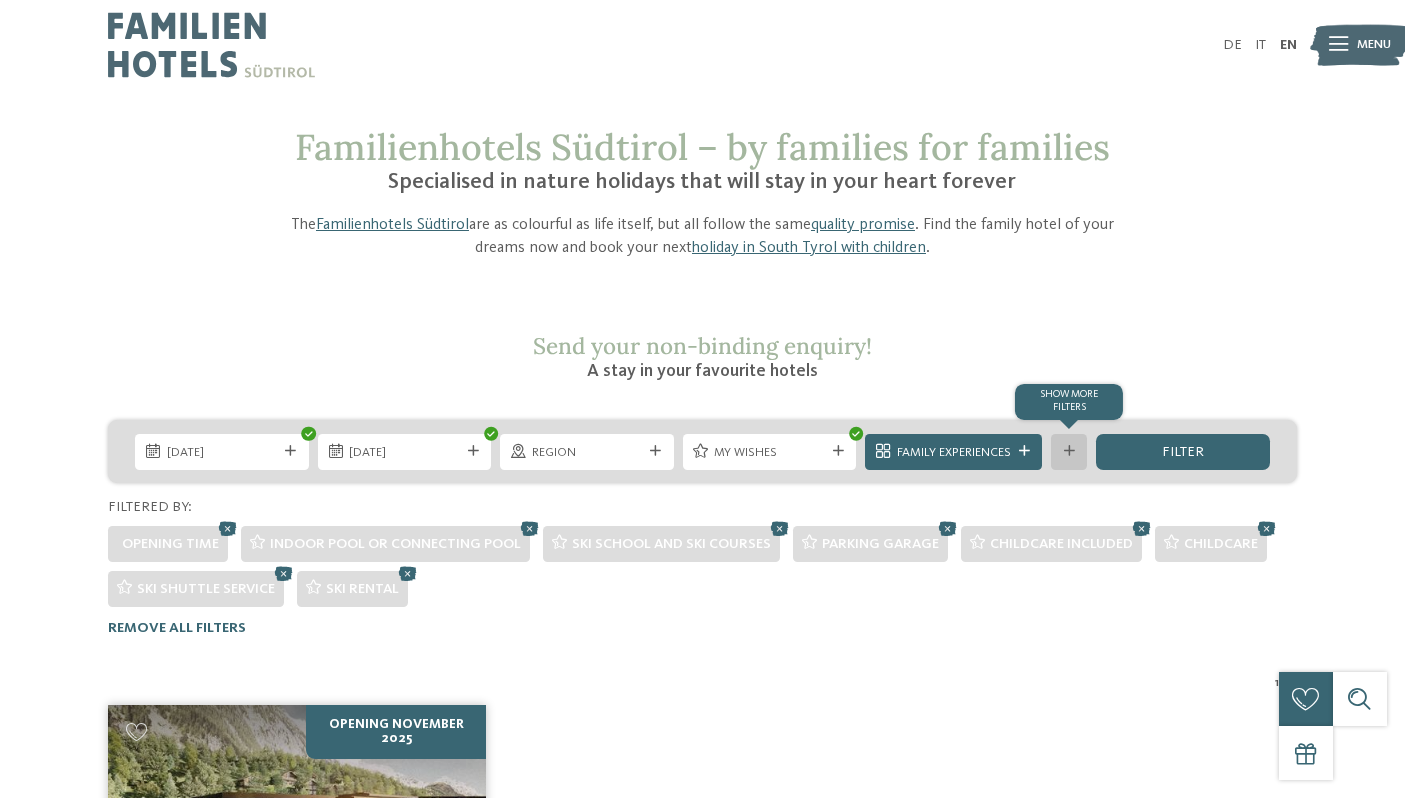 click at bounding box center (1069, 451) 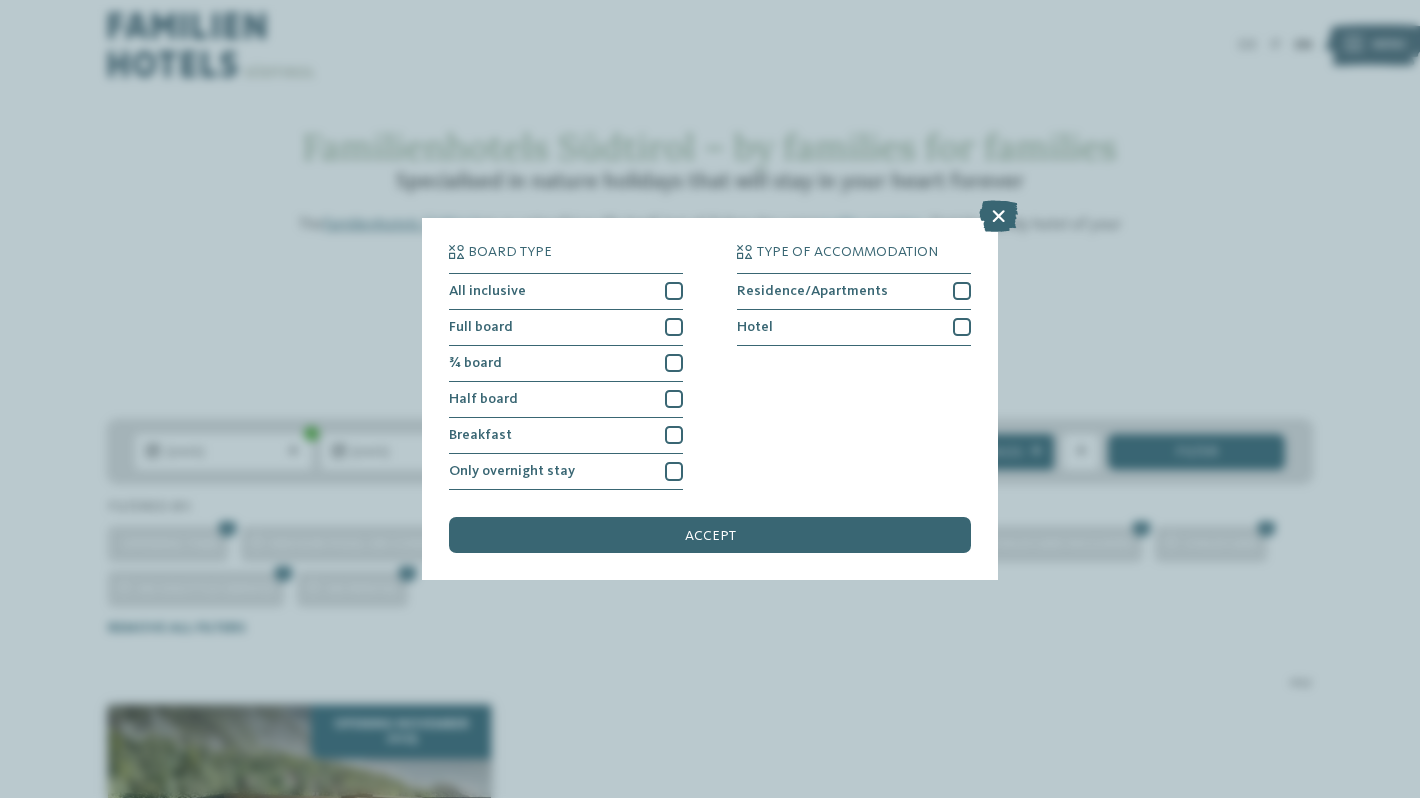 click on "Board type
All inclusive
Full board" at bounding box center (710, 399) 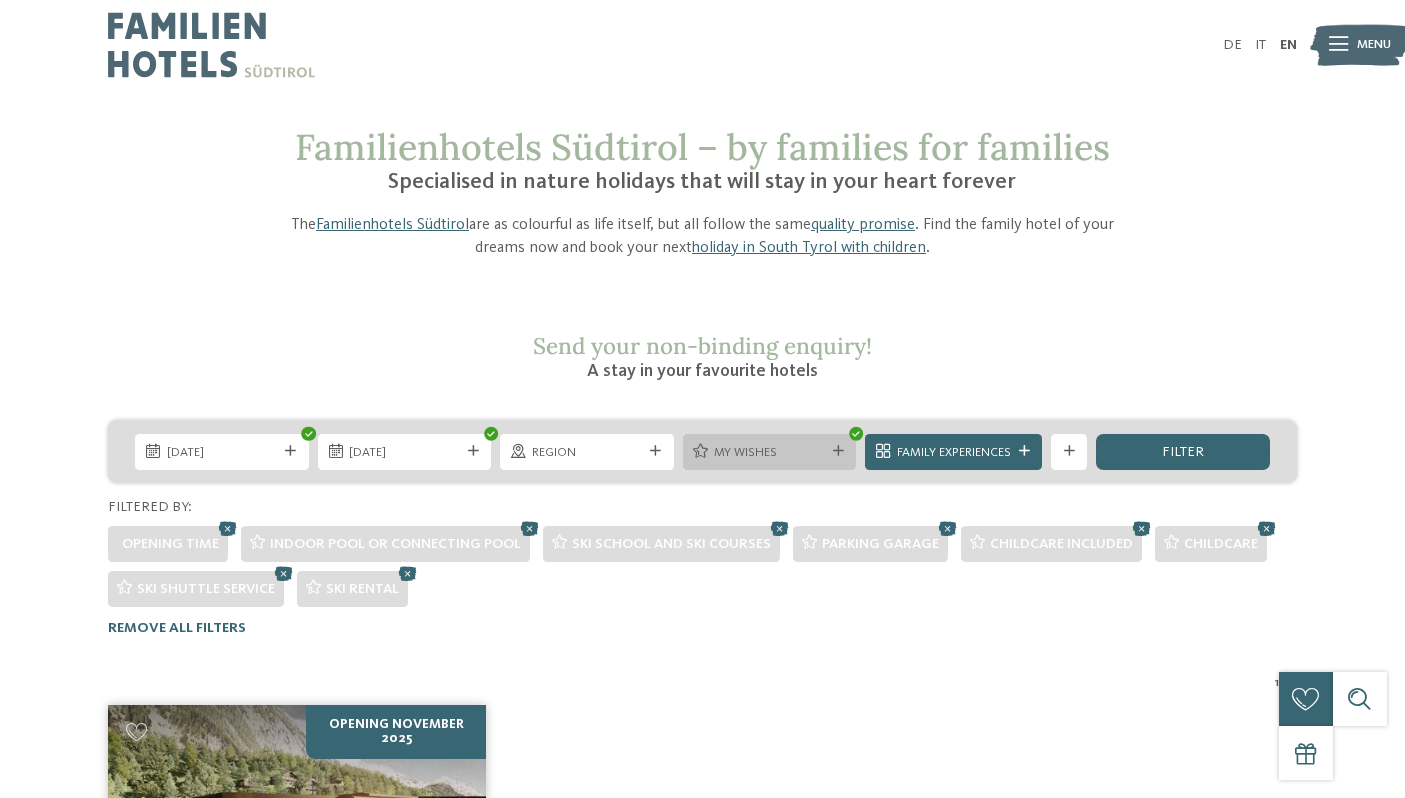 click on "My wishes" at bounding box center [770, 452] 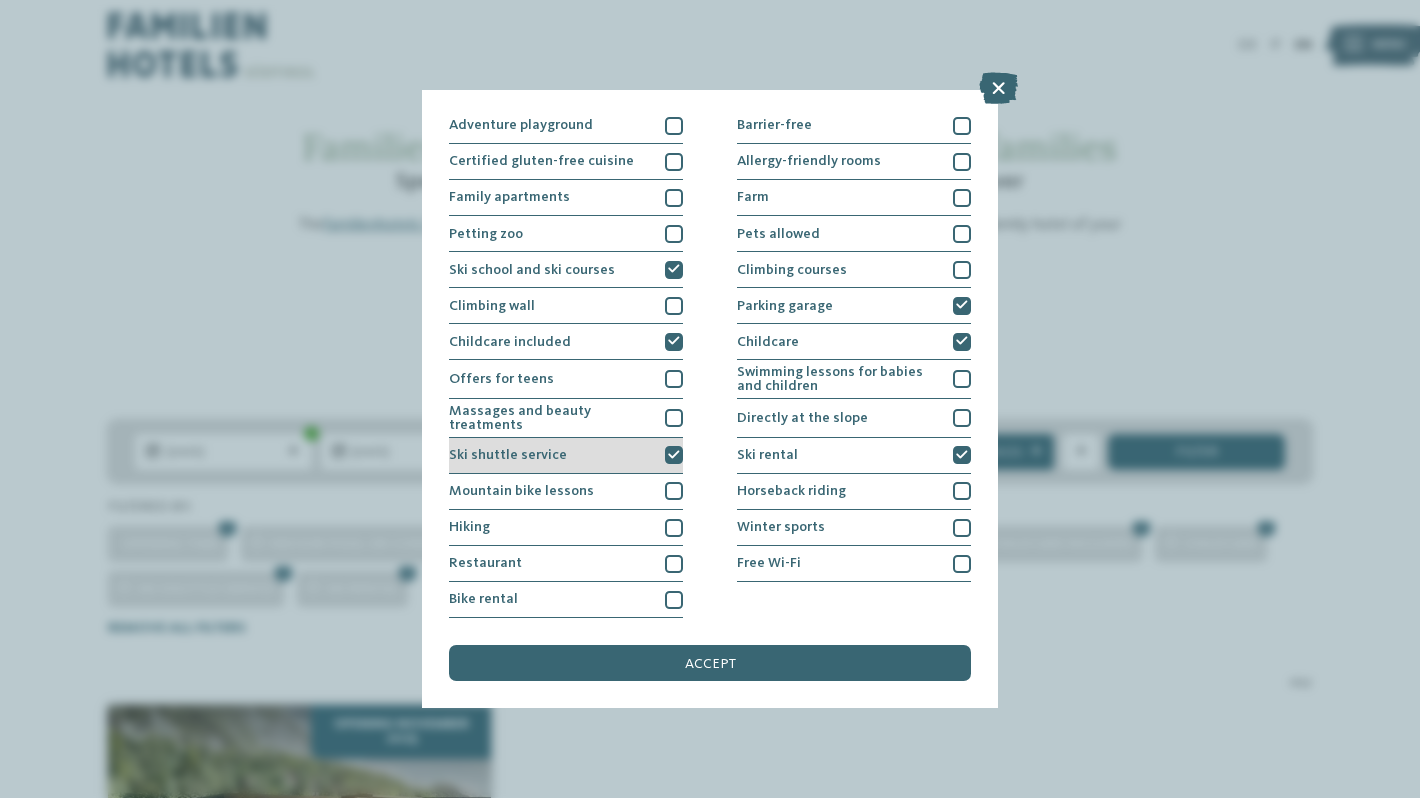 click at bounding box center [674, 455] 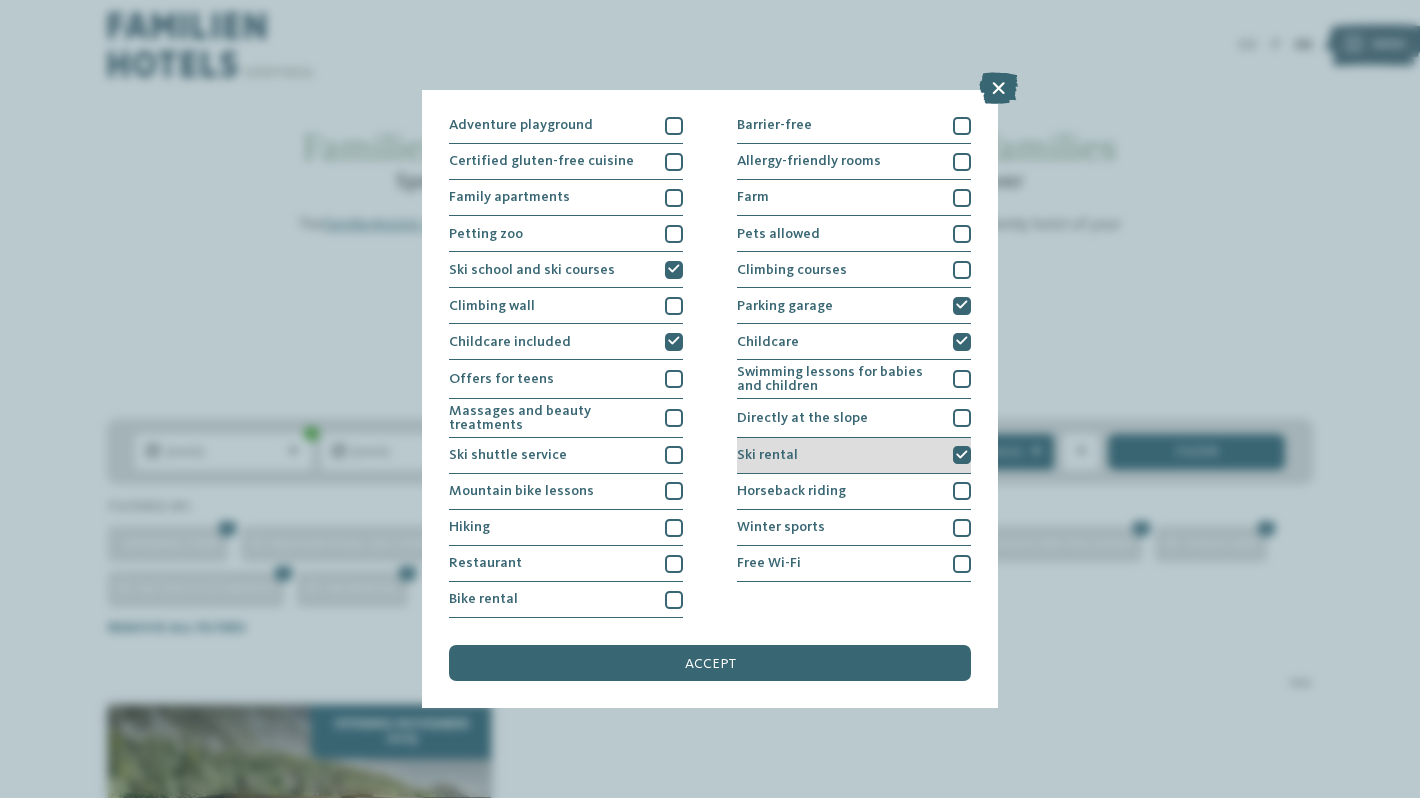 click on "Ski rental" at bounding box center (854, 456) 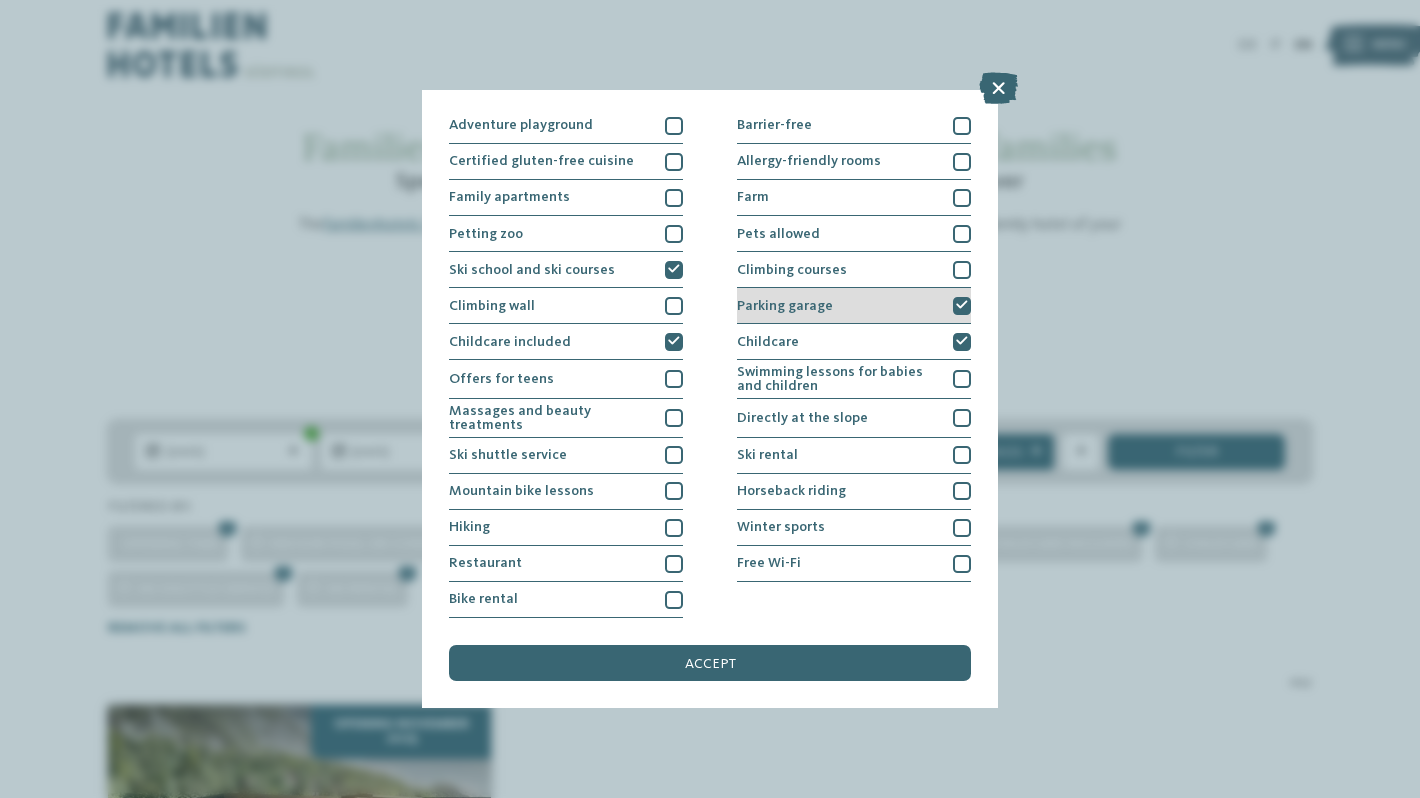 click at bounding box center (962, 305) 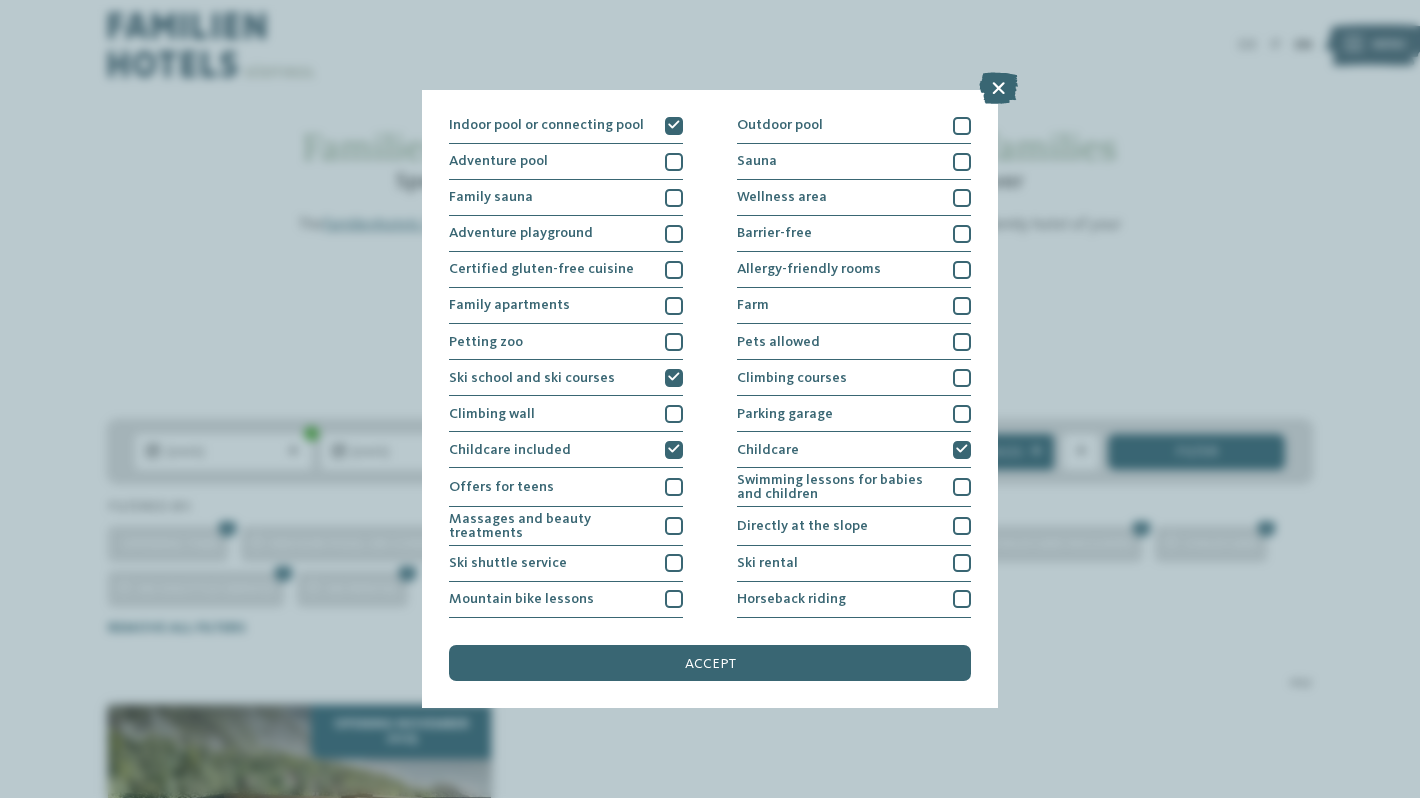 scroll, scrollTop: 0, scrollLeft: 0, axis: both 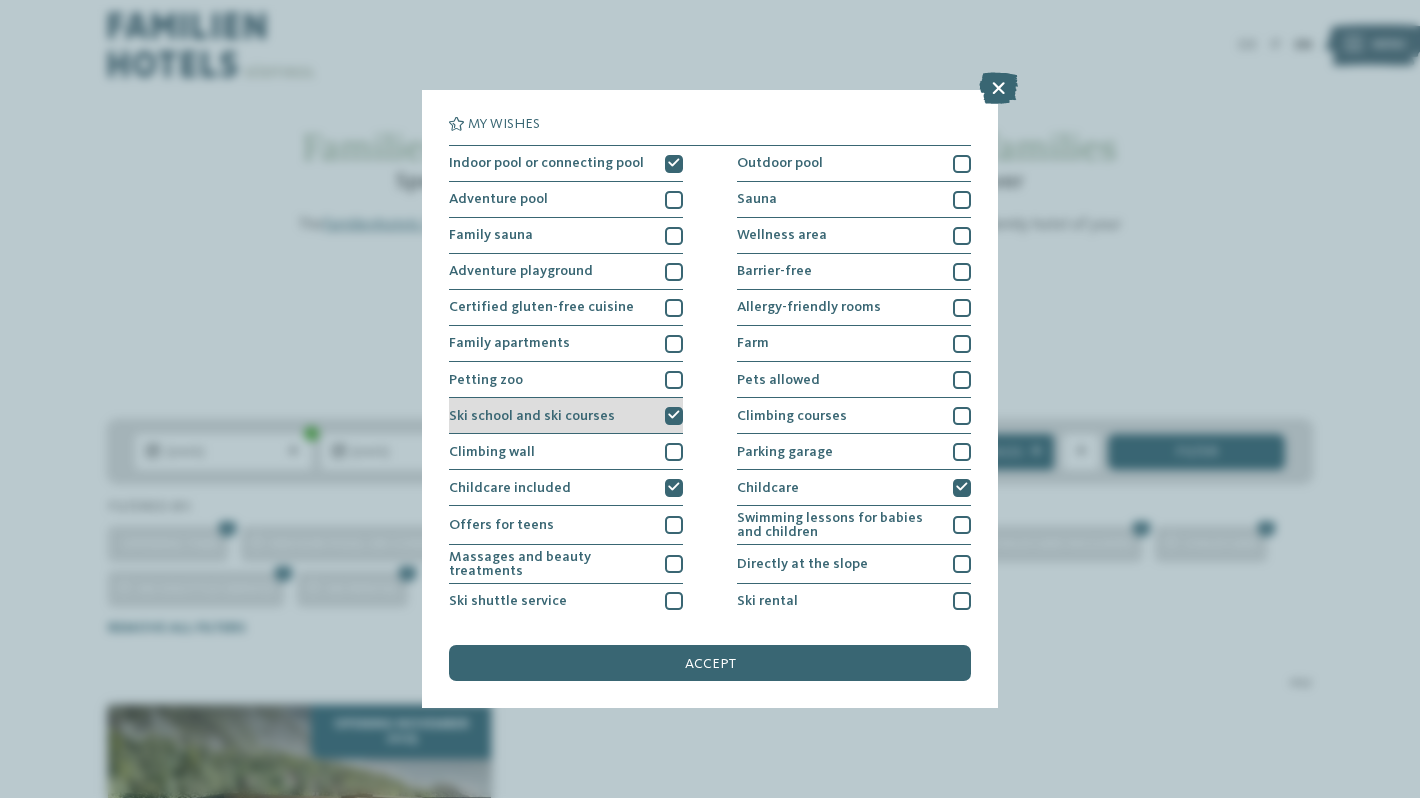 click at bounding box center [674, 415] 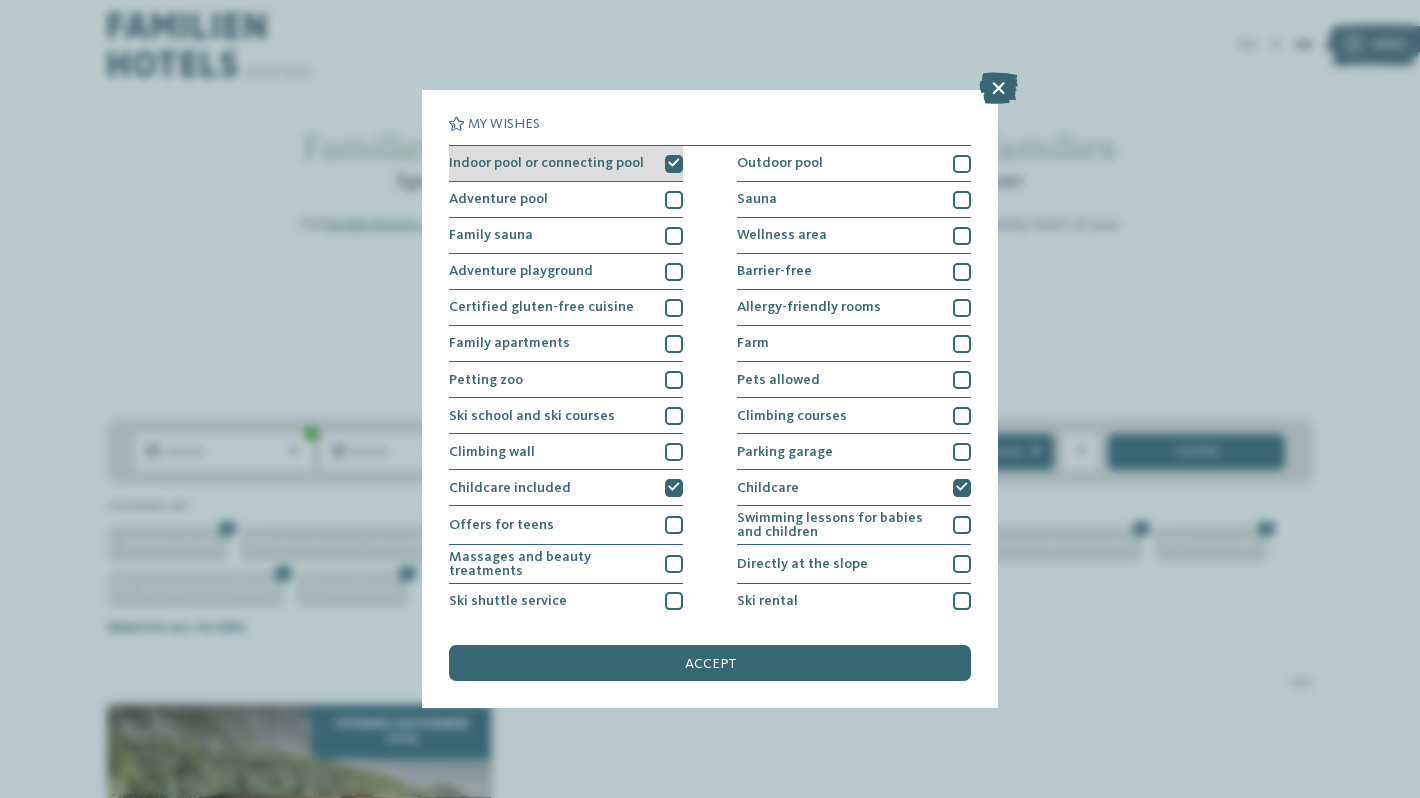 click at bounding box center [674, 163] 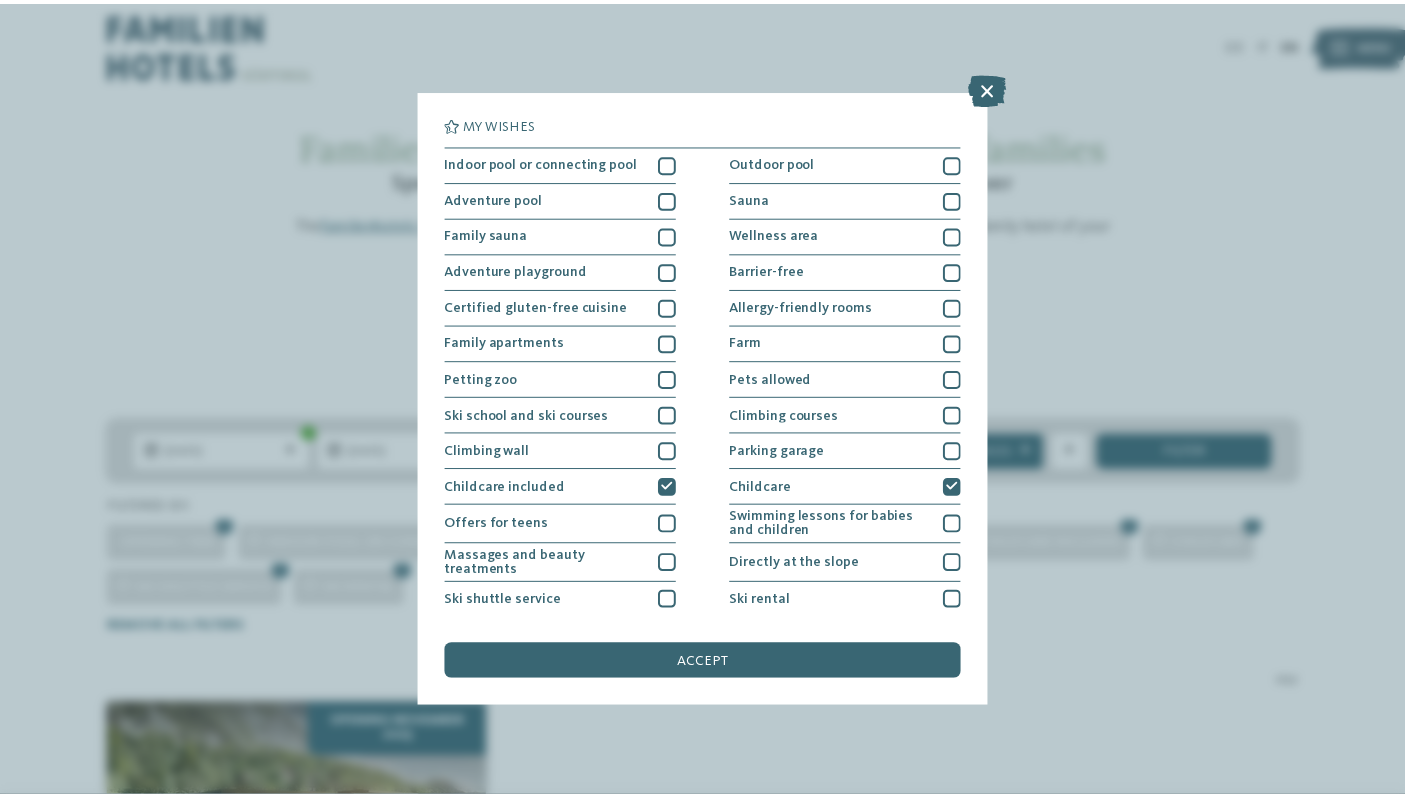 scroll, scrollTop: 146, scrollLeft: 0, axis: vertical 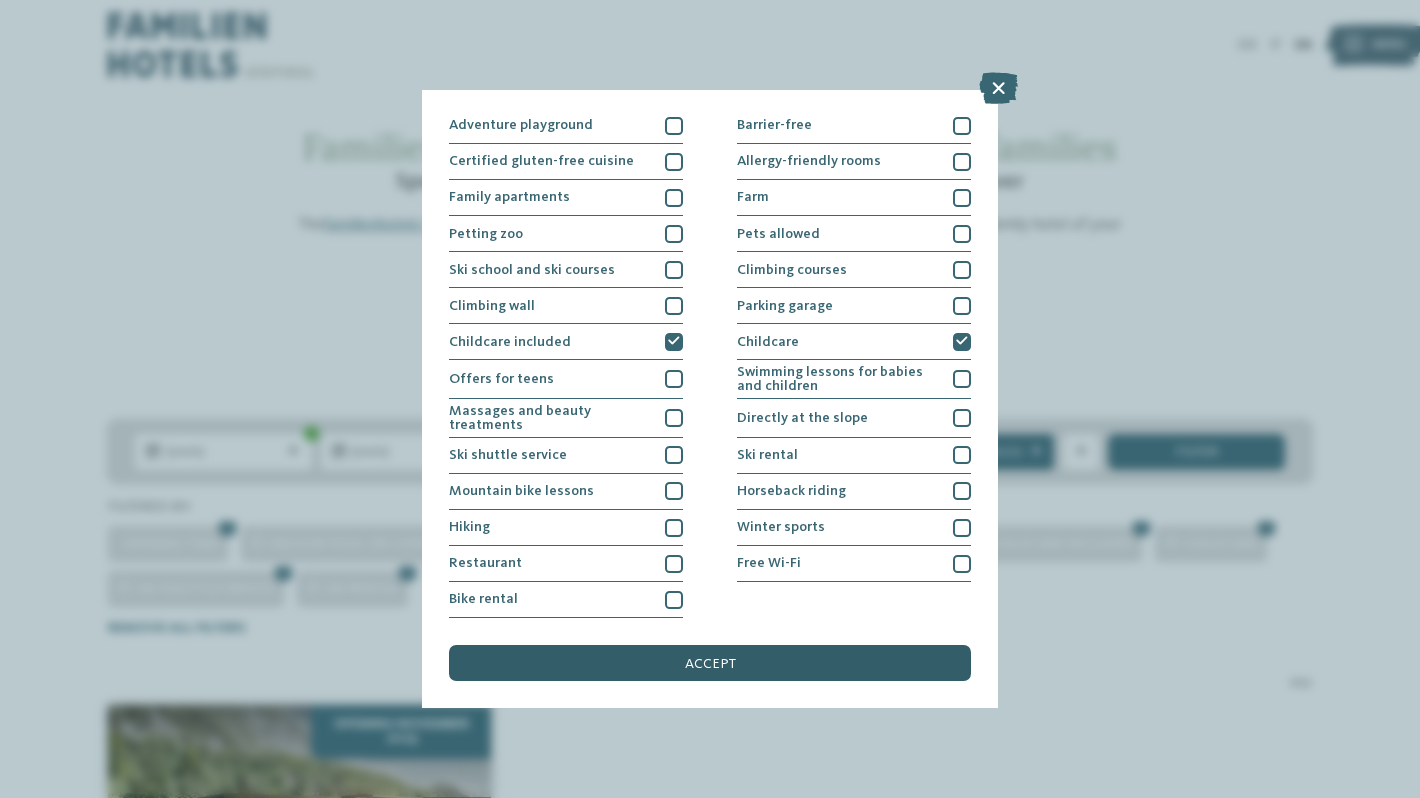 click on "accept" at bounding box center [710, 664] 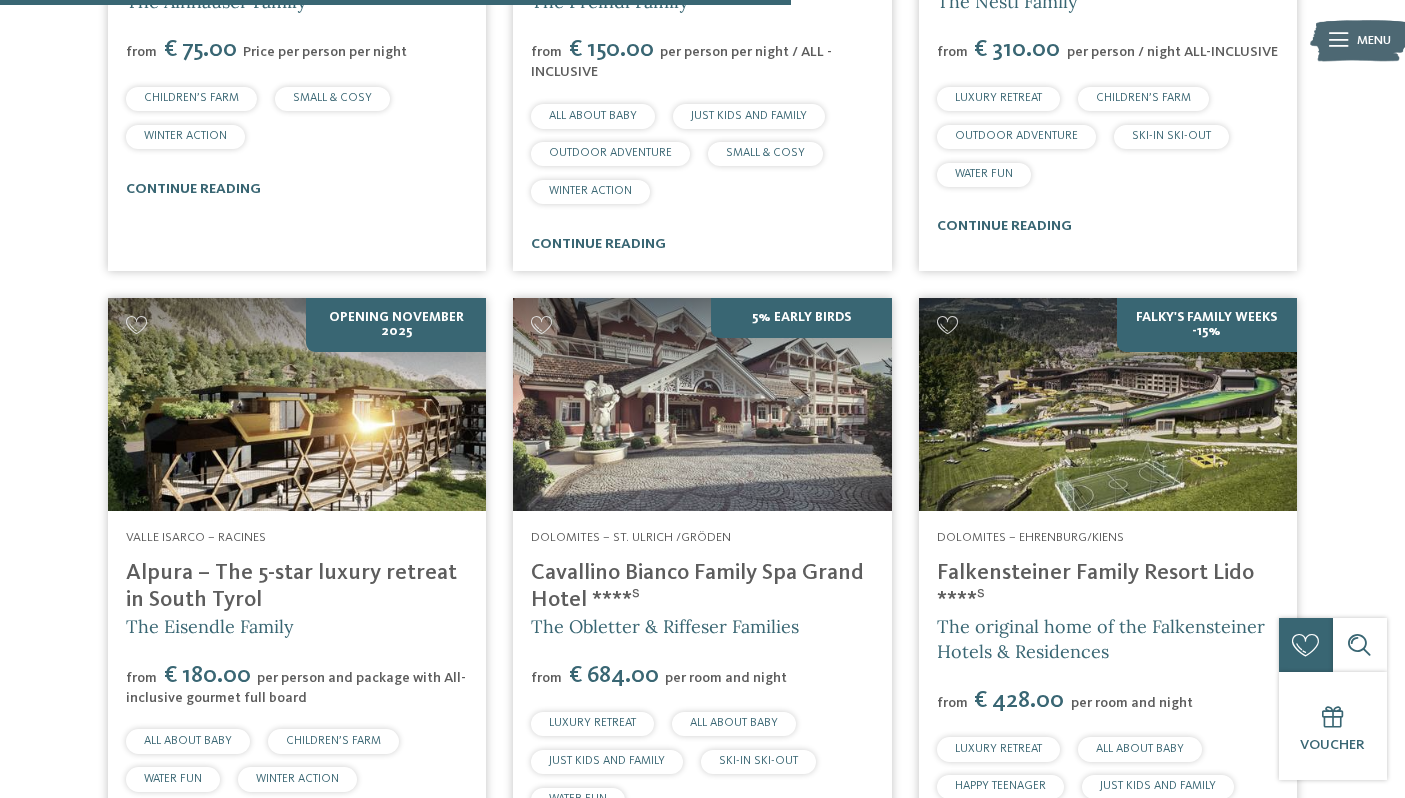 scroll, scrollTop: 1556, scrollLeft: 0, axis: vertical 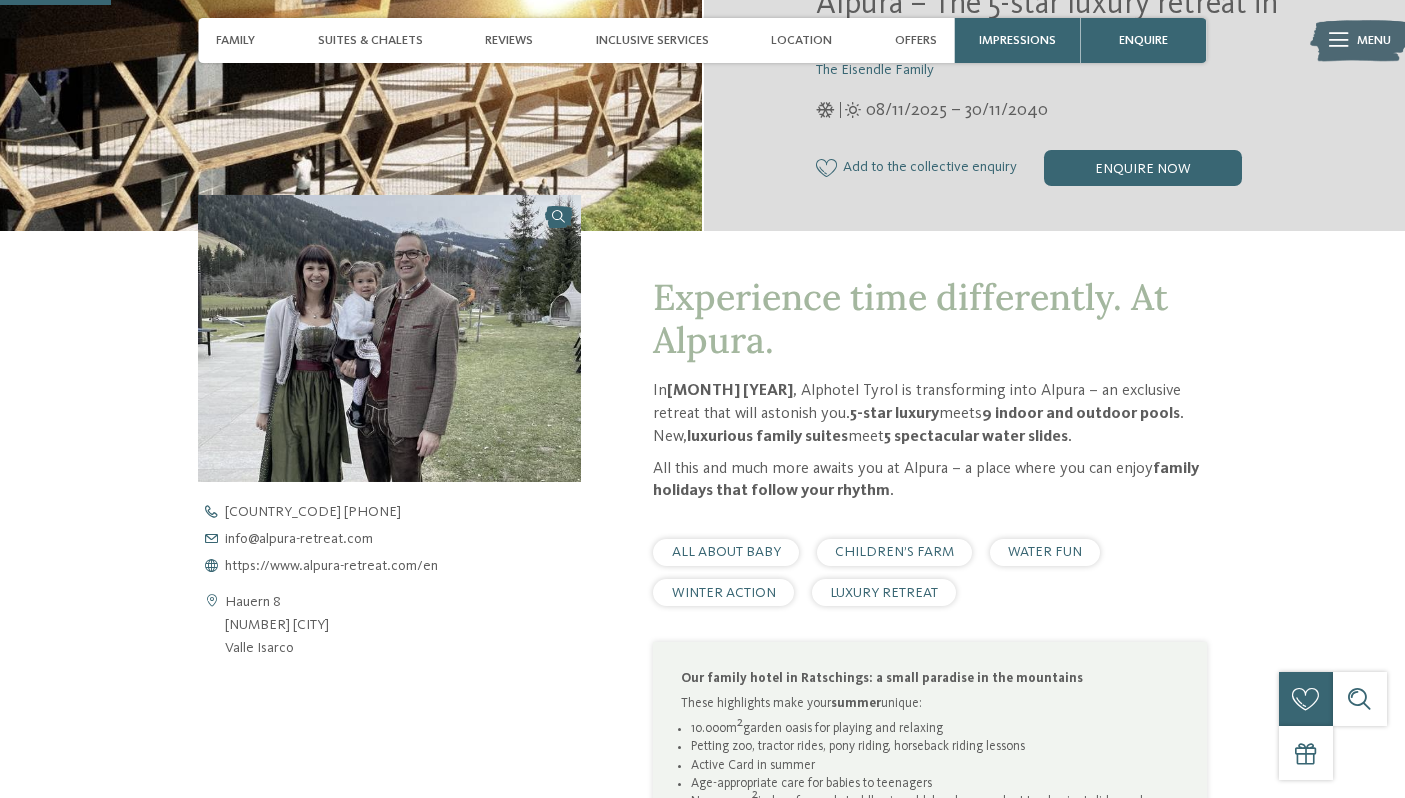 click on "[NUMBER] [STREET]
[NUMBER] [CITY]
[CITY]
+[COUNTRY_CODE] [PHONE]
info@no-spam.alpura-retreat.com
https://www.alpura-retreat.com/en" at bounding box center [389, 583] 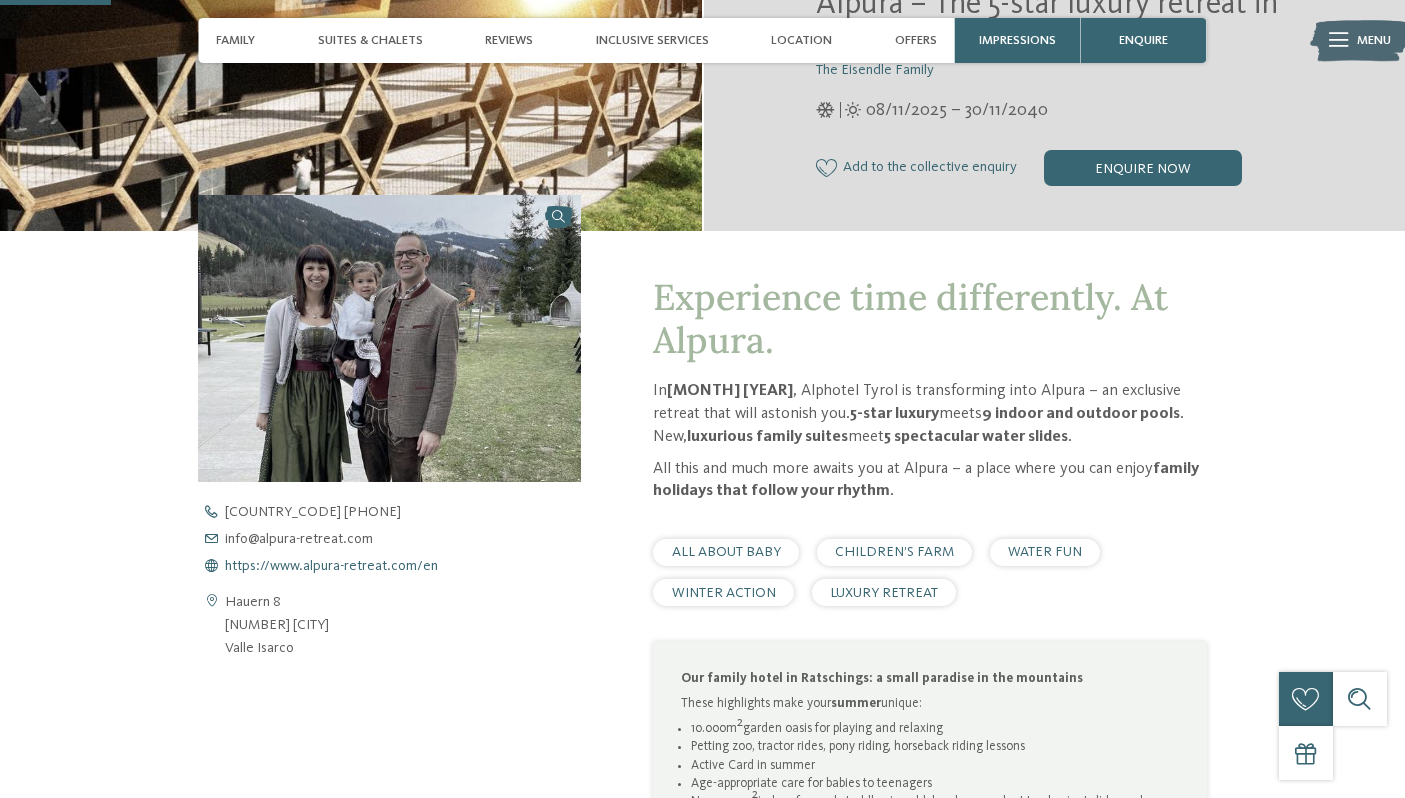 click on "https://www.alpura-retreat.com/en" at bounding box center (331, 566) 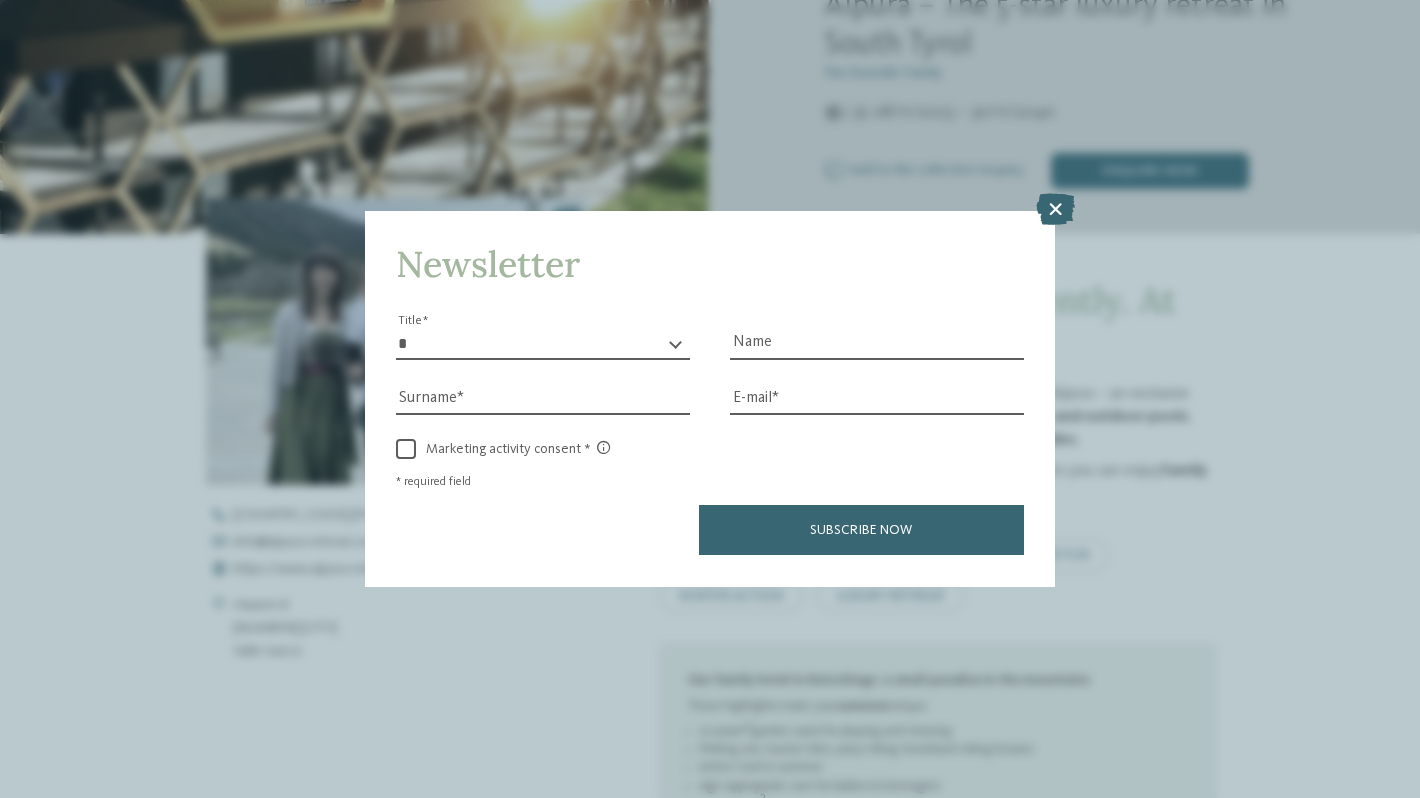 click on "Newsletter
* ** ** ****** **
Title
Name
Surname
E-mail link link" at bounding box center (710, 399) 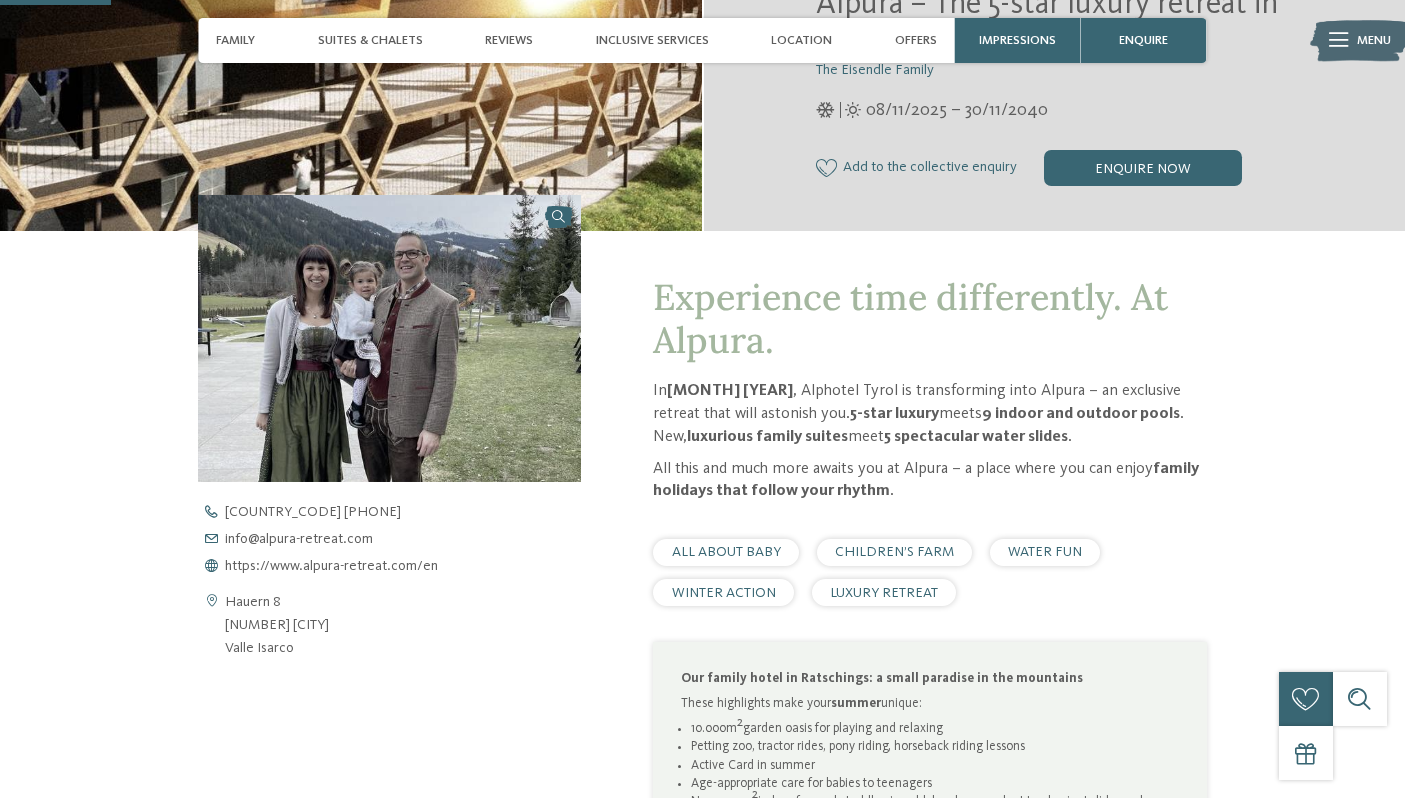 click on "[CITY] – [CITY]
Alpura – The 5-star luxury retreat in South Tyrol
The [LAST] Family" at bounding box center (1055, 69) 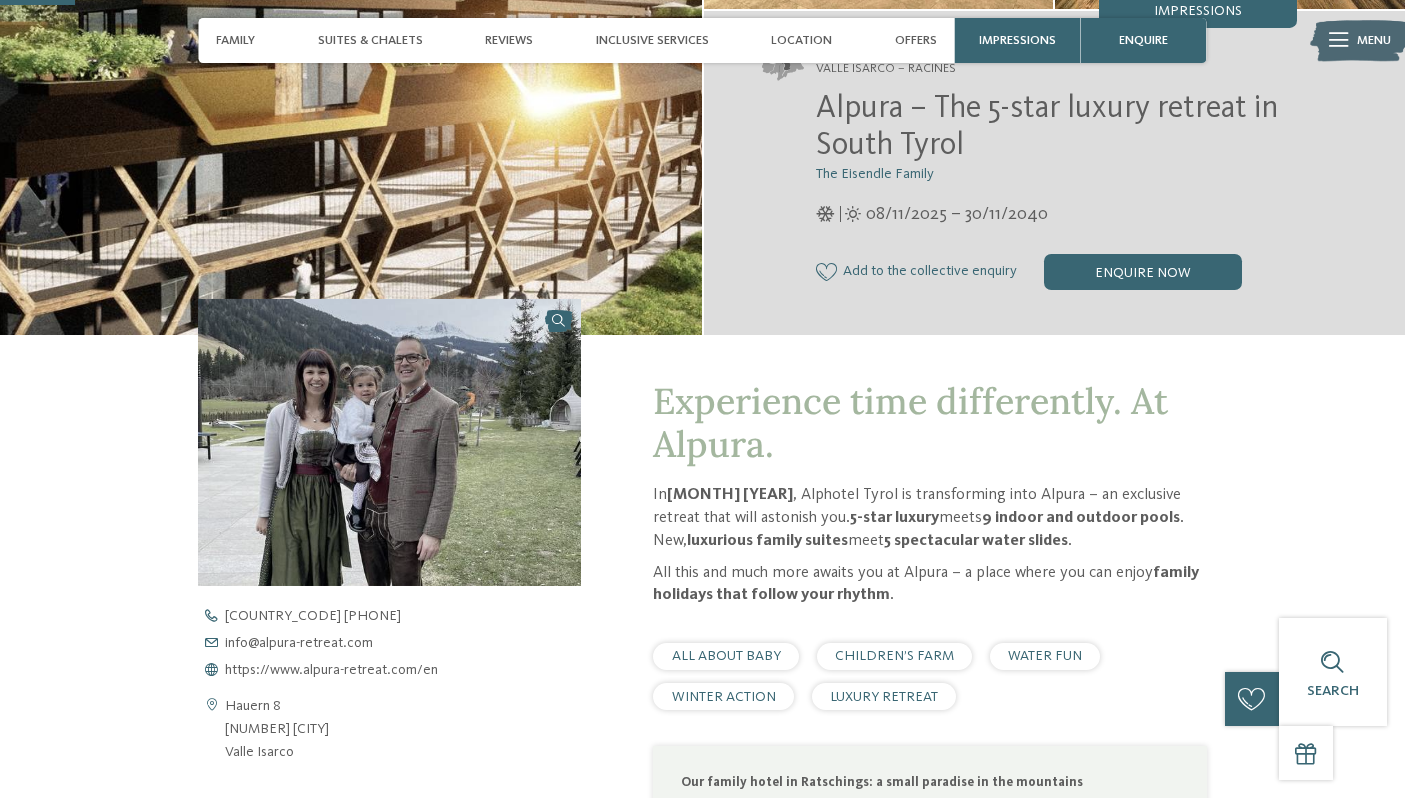 scroll, scrollTop: 350, scrollLeft: 0, axis: vertical 